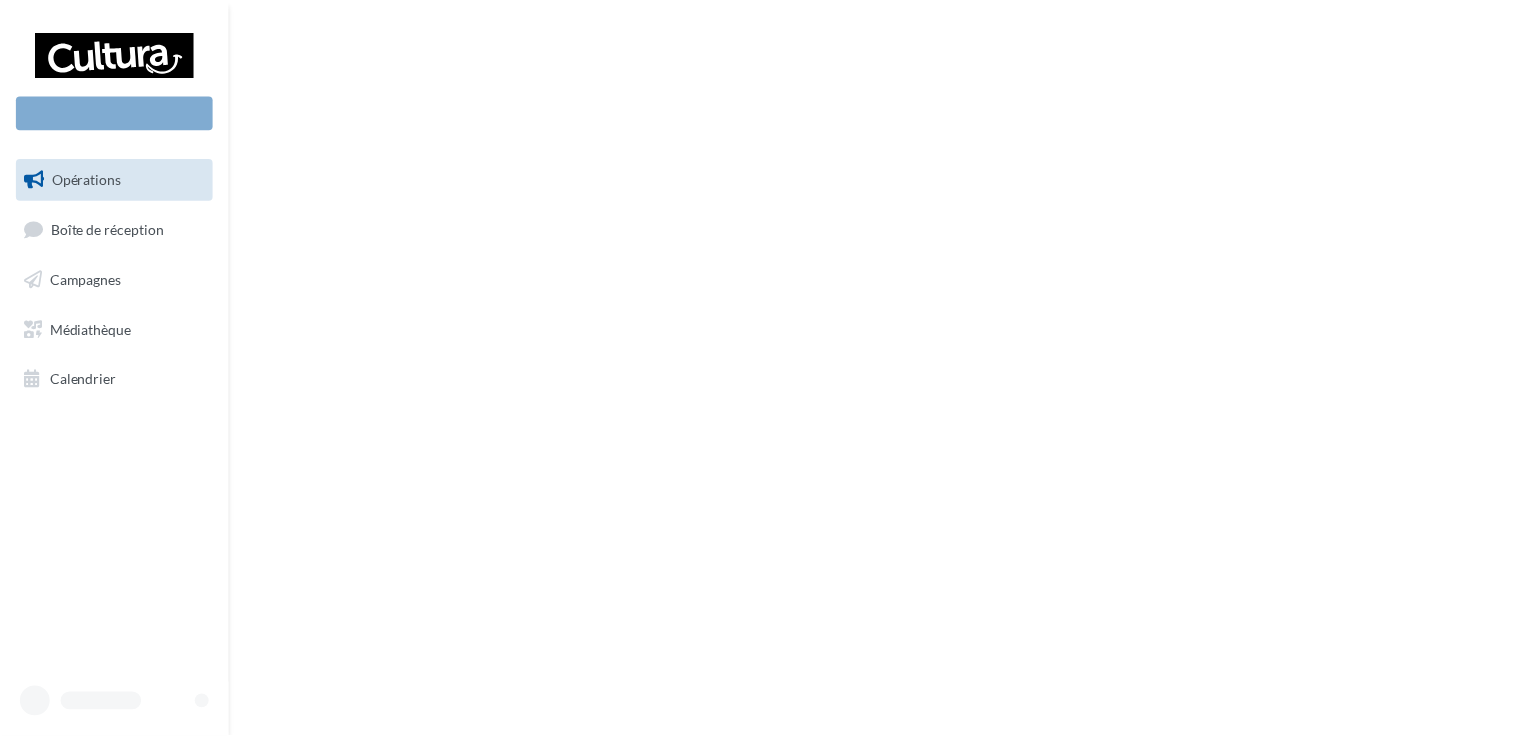scroll, scrollTop: 0, scrollLeft: 0, axis: both 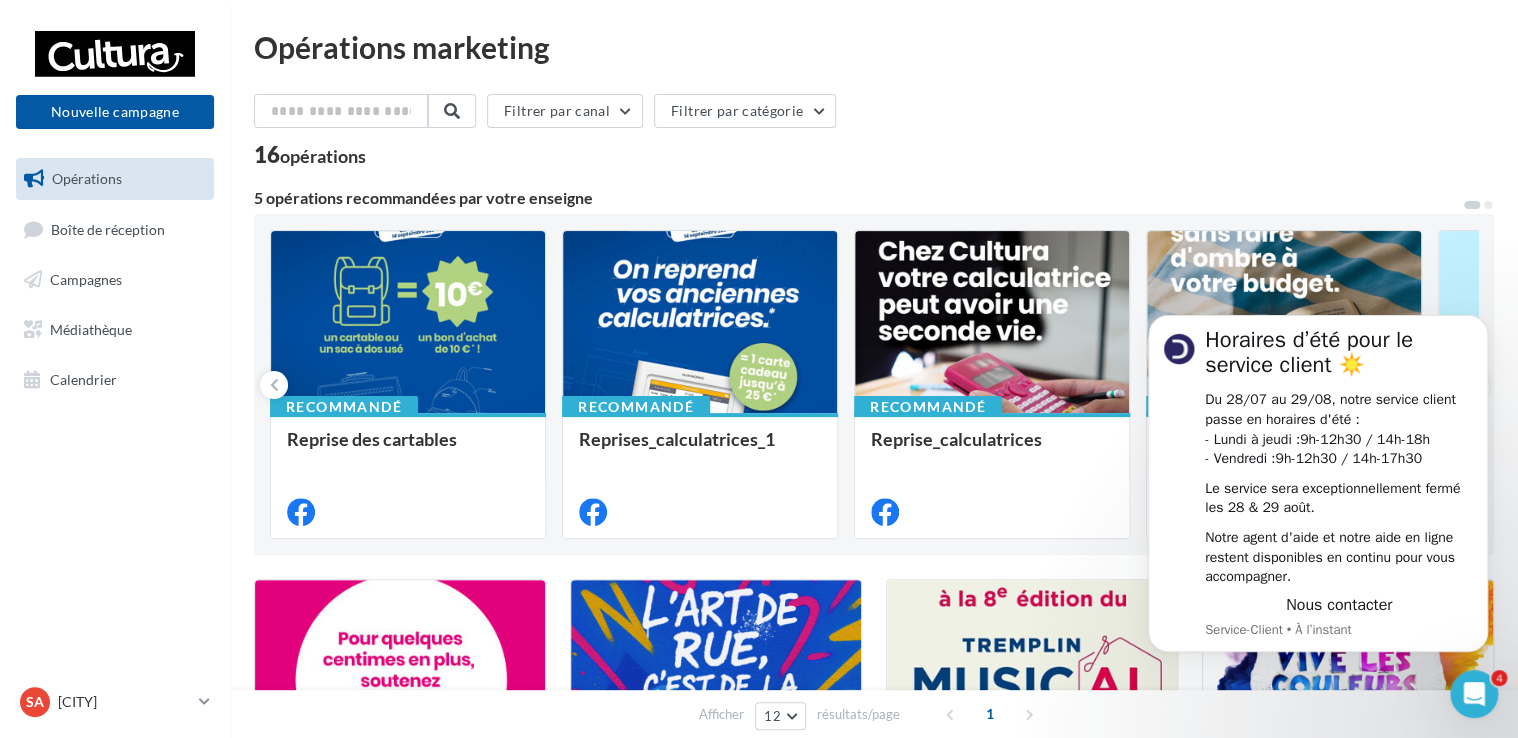 click on "16
opérations" at bounding box center [874, 157] 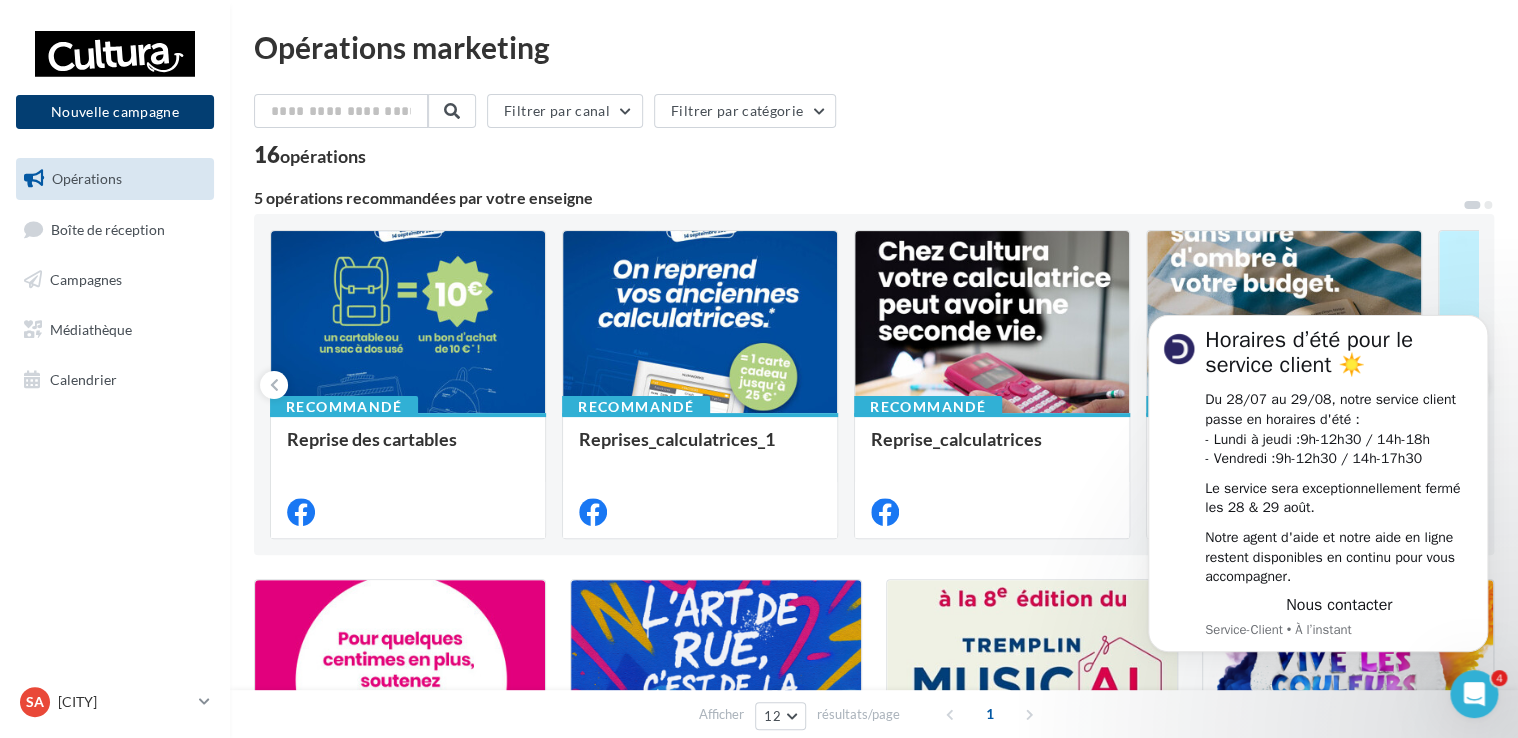 click on "Nouvelle campagne" at bounding box center (115, 112) 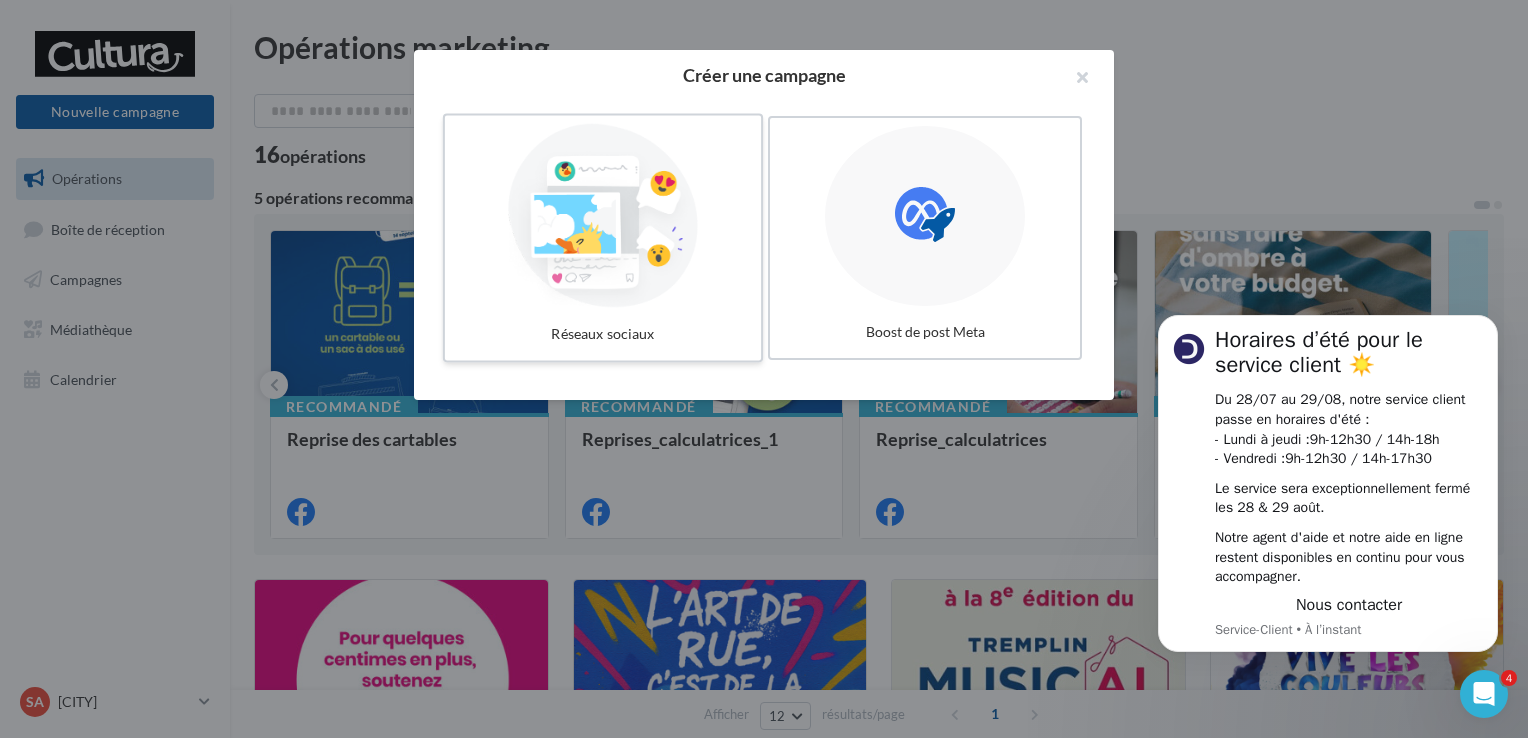 click at bounding box center (603, 216) 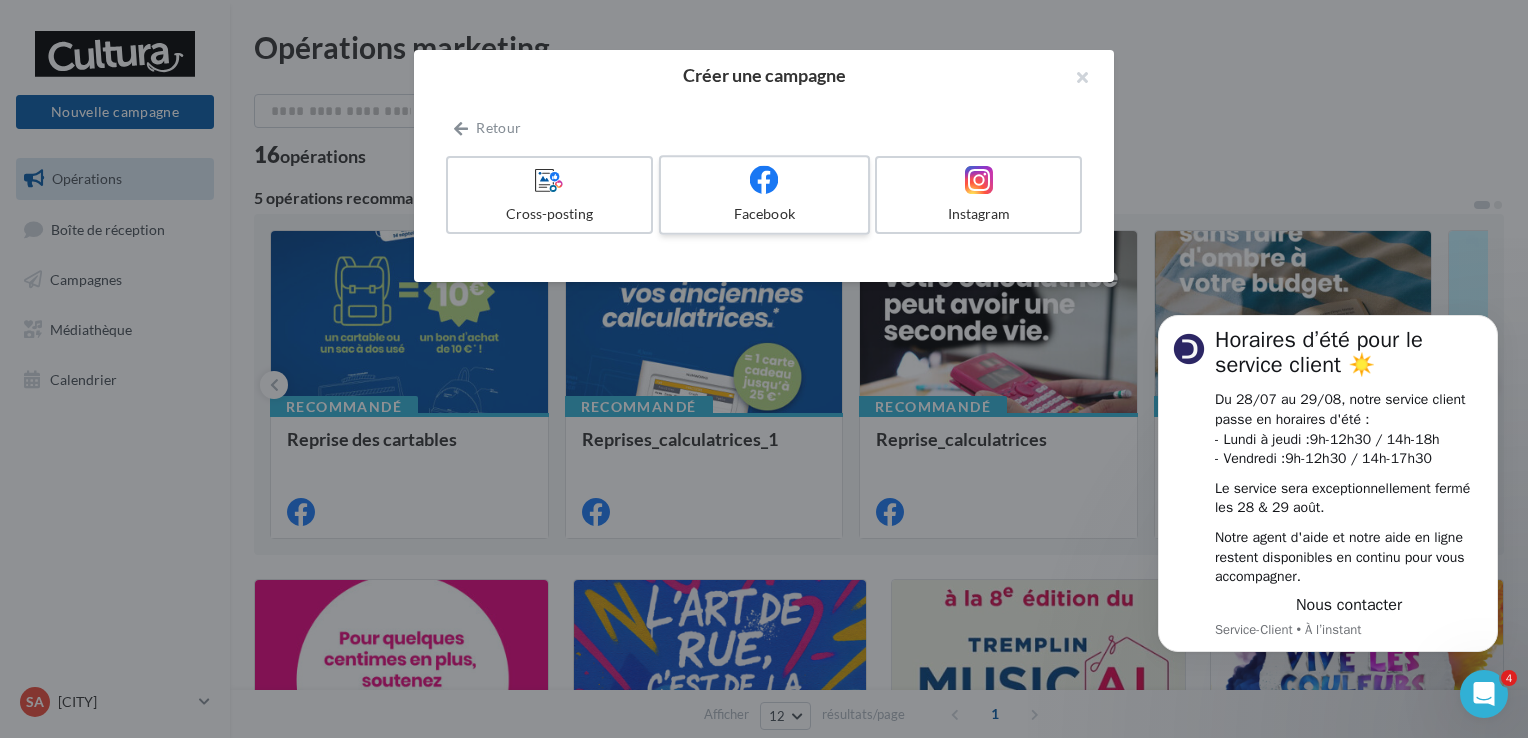 click on "Facebook" at bounding box center [764, 195] 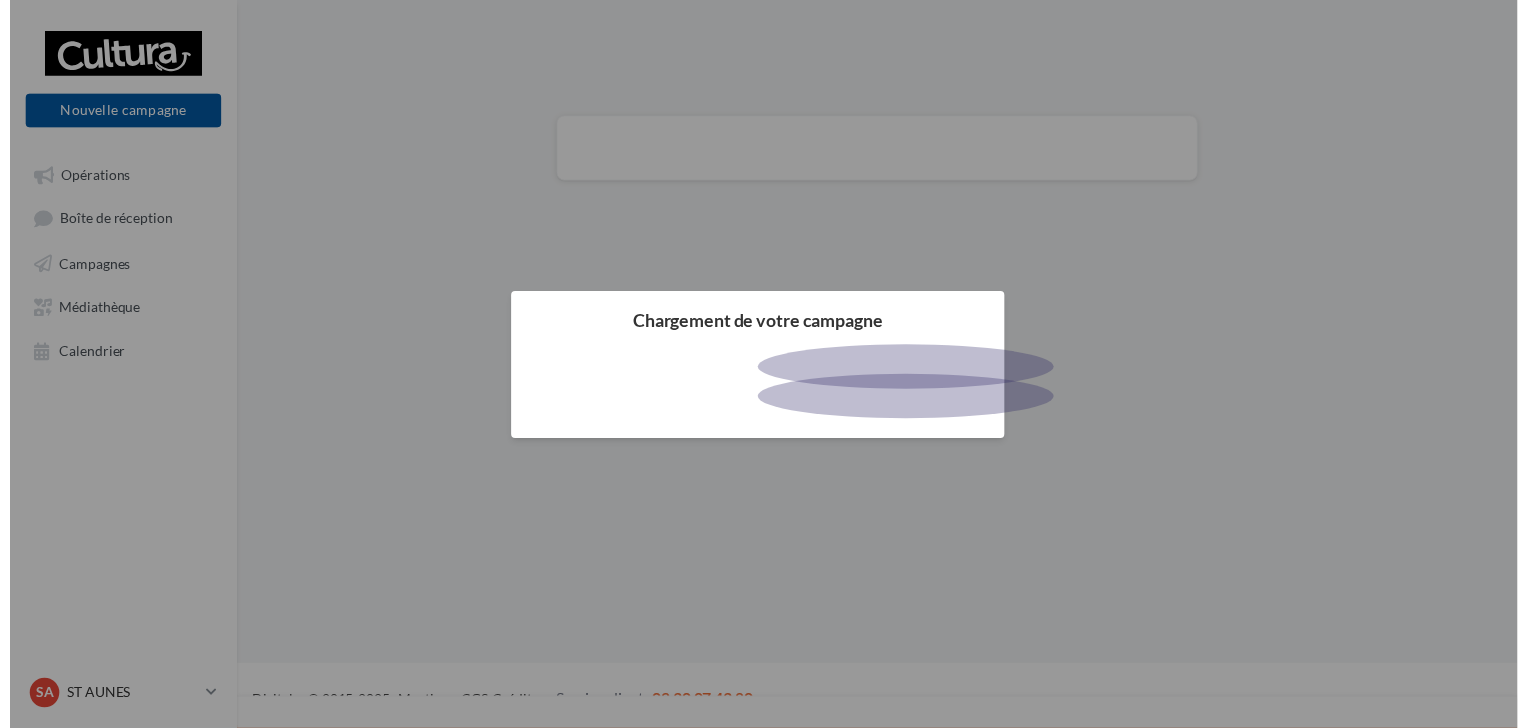 scroll, scrollTop: 0, scrollLeft: 0, axis: both 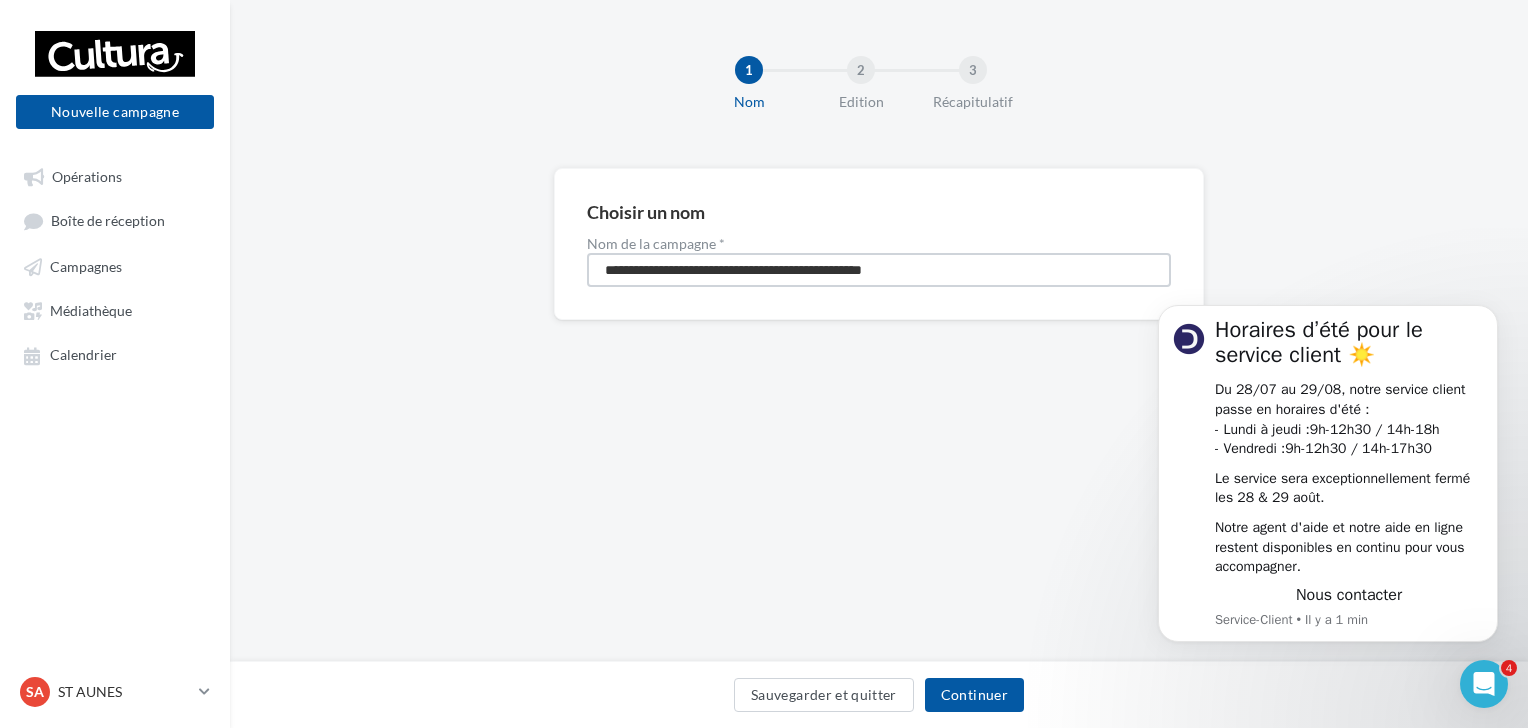 drag, startPoint x: 844, startPoint y: 267, endPoint x: 538, endPoint y: 268, distance: 306.00165 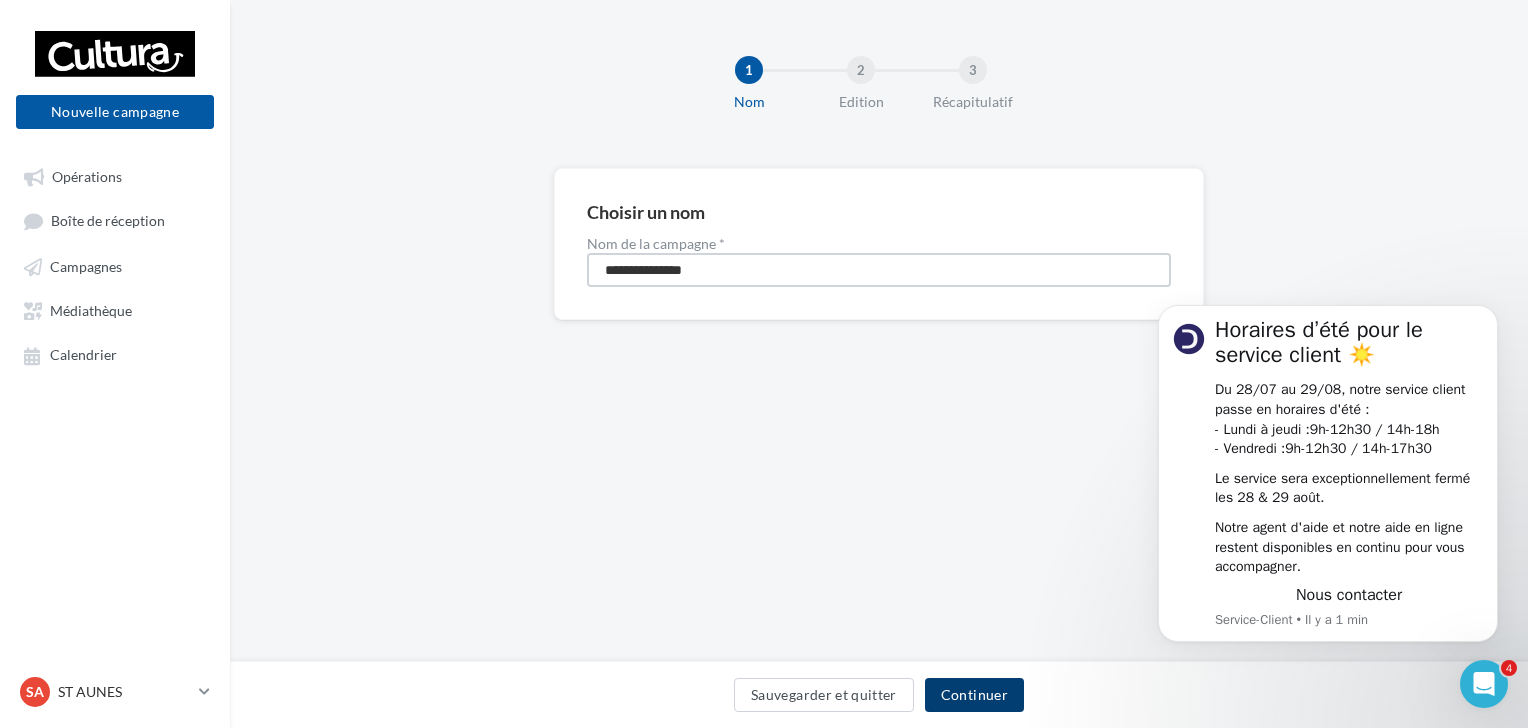 type on "**********" 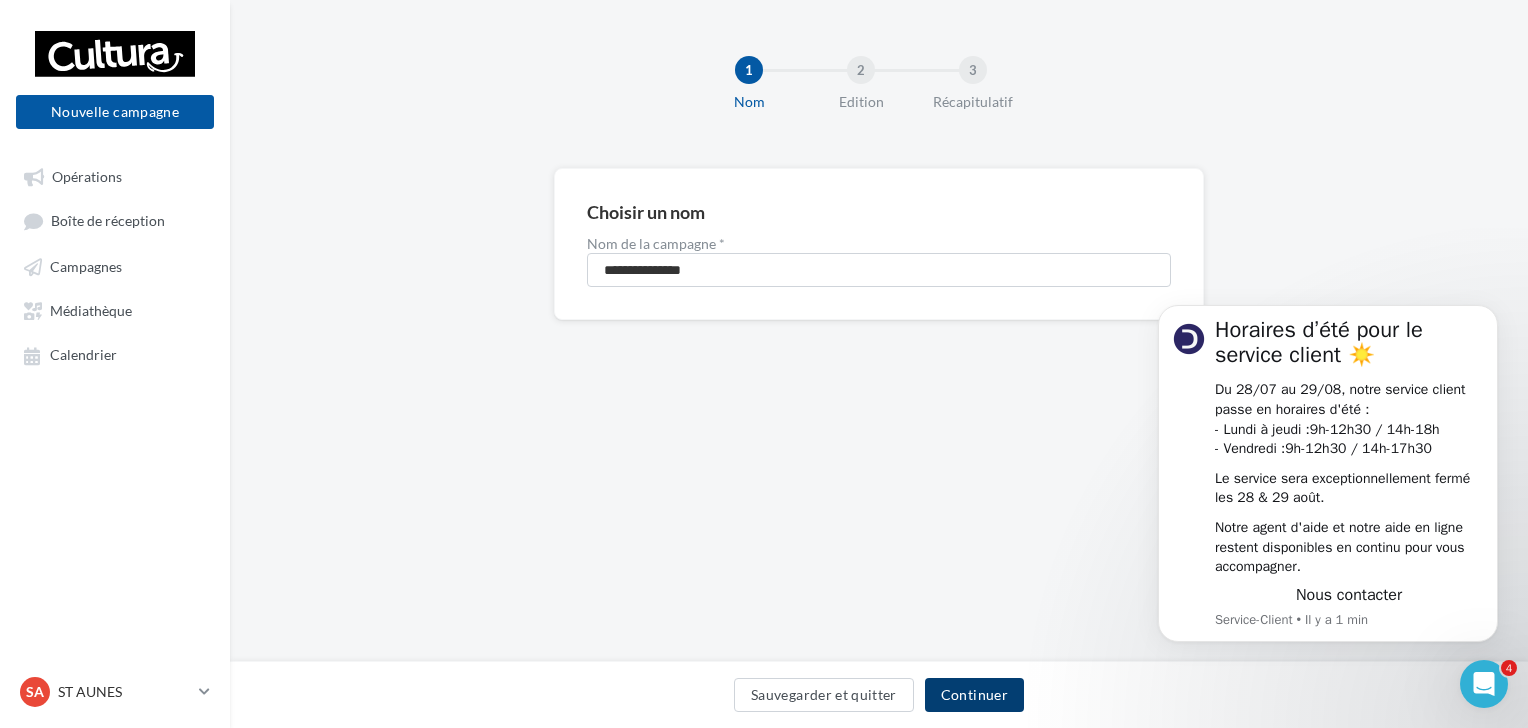 click on "Continuer" at bounding box center [974, 695] 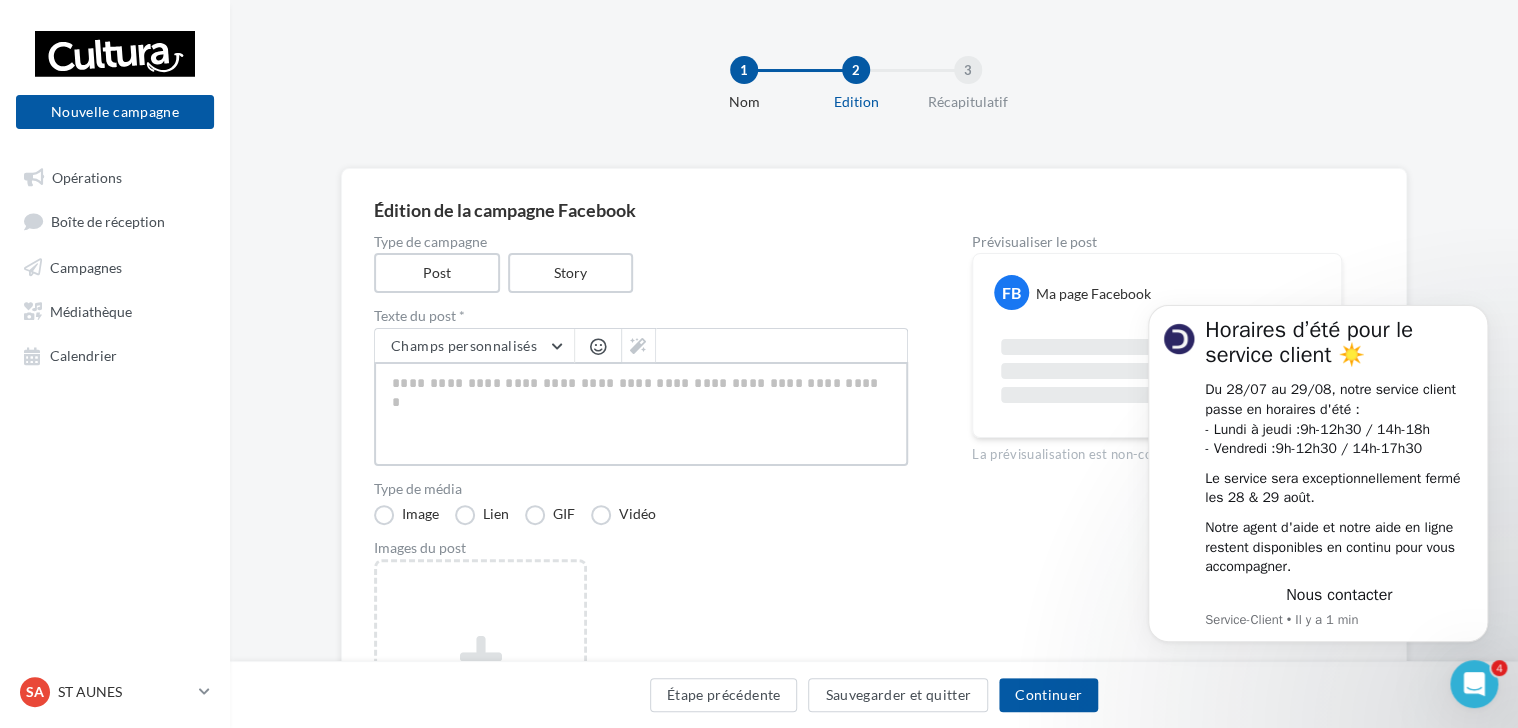 click at bounding box center [641, 414] 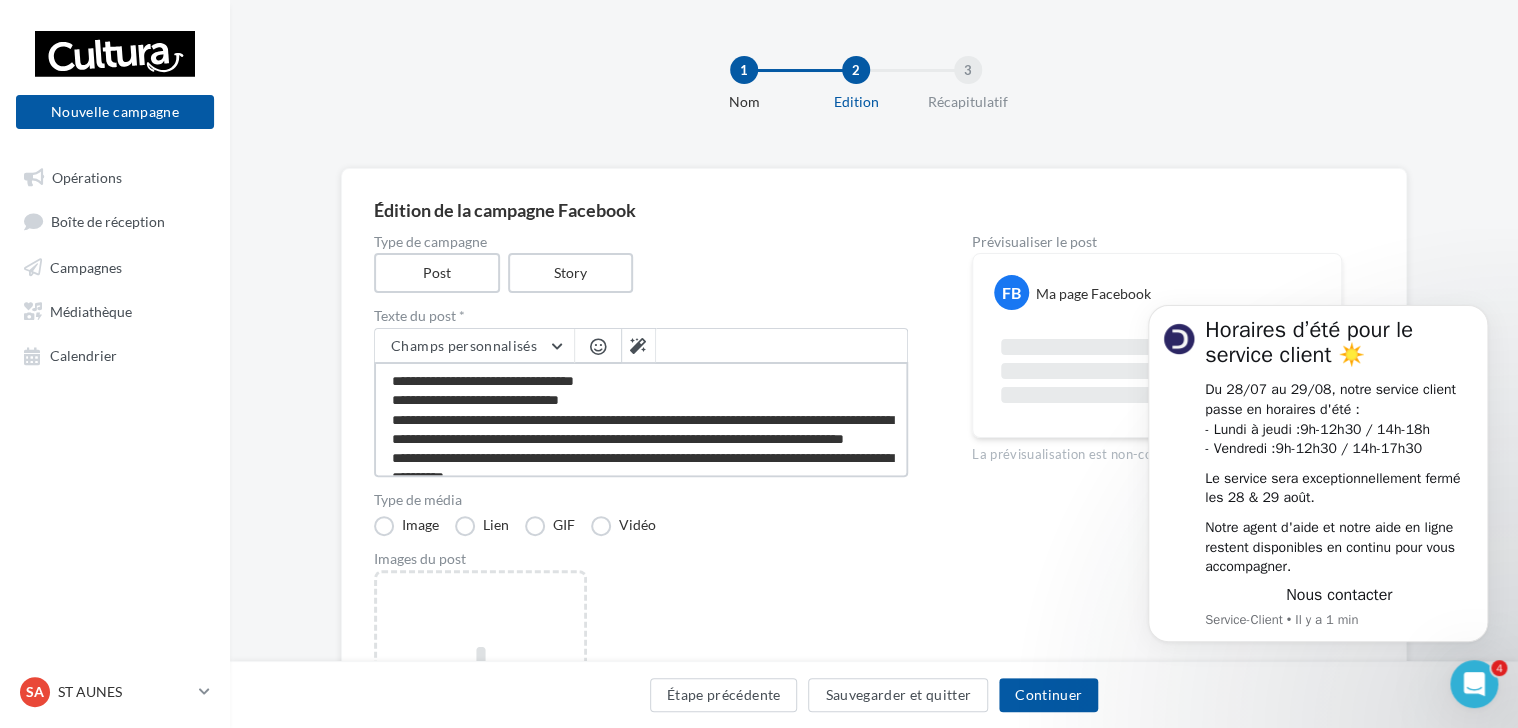 scroll, scrollTop: 164, scrollLeft: 0, axis: vertical 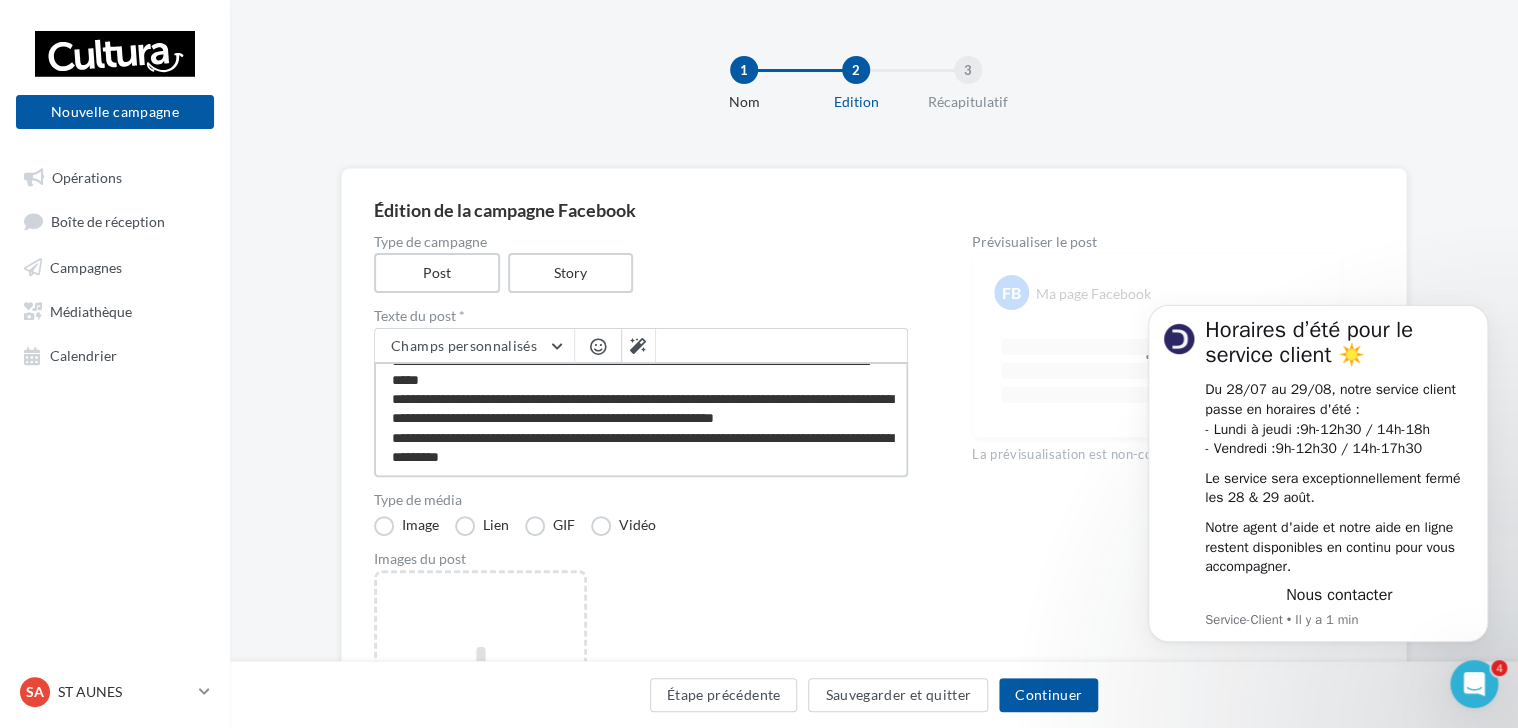 click on "**********" at bounding box center [641, 419] 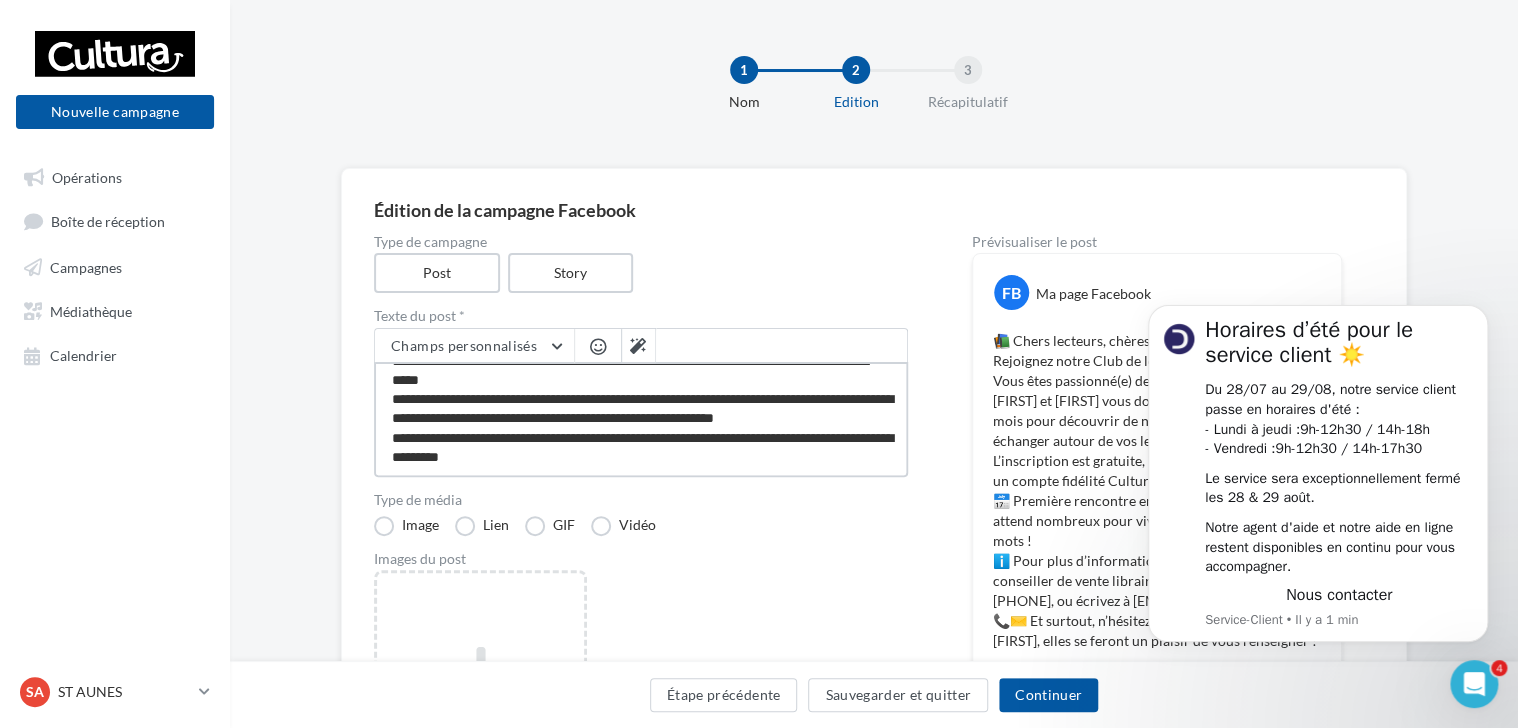 type on "**********" 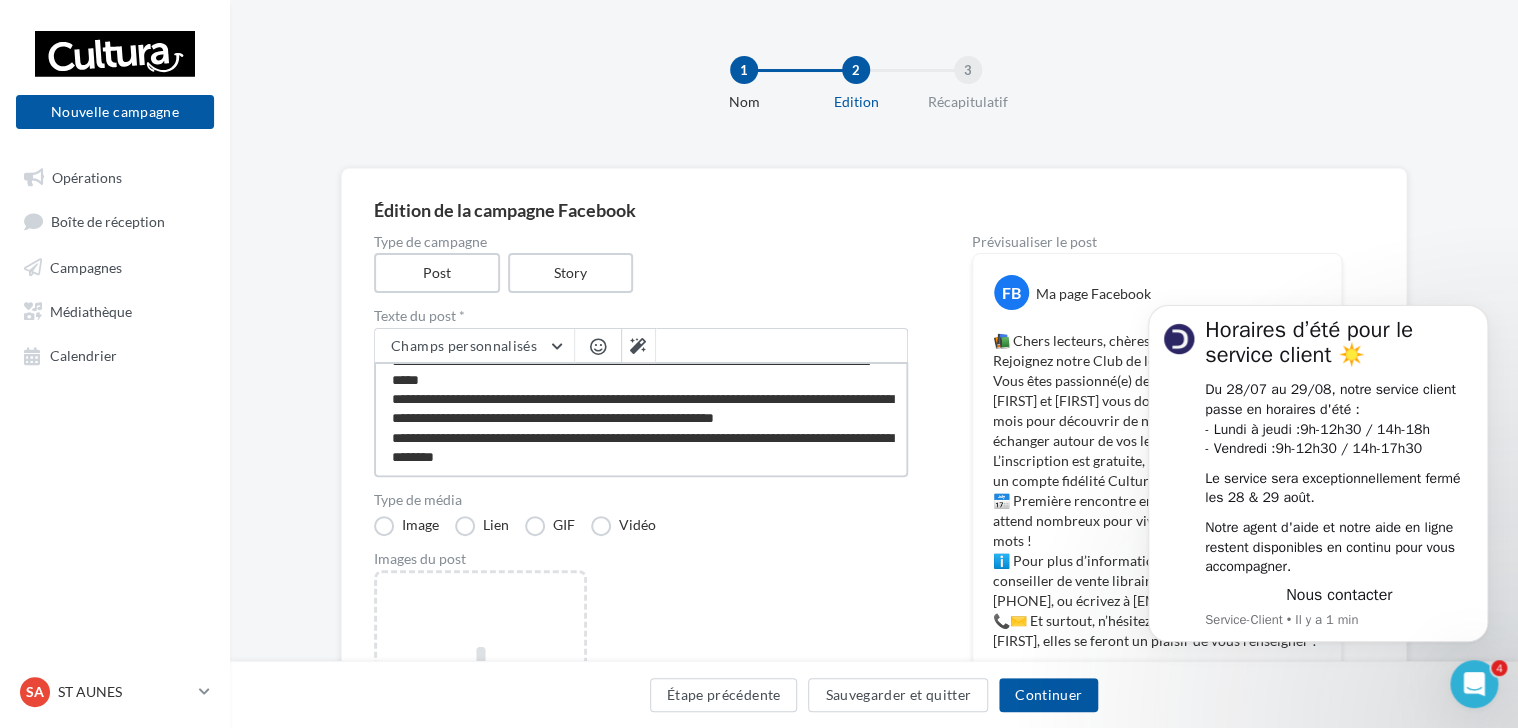 type on "**********" 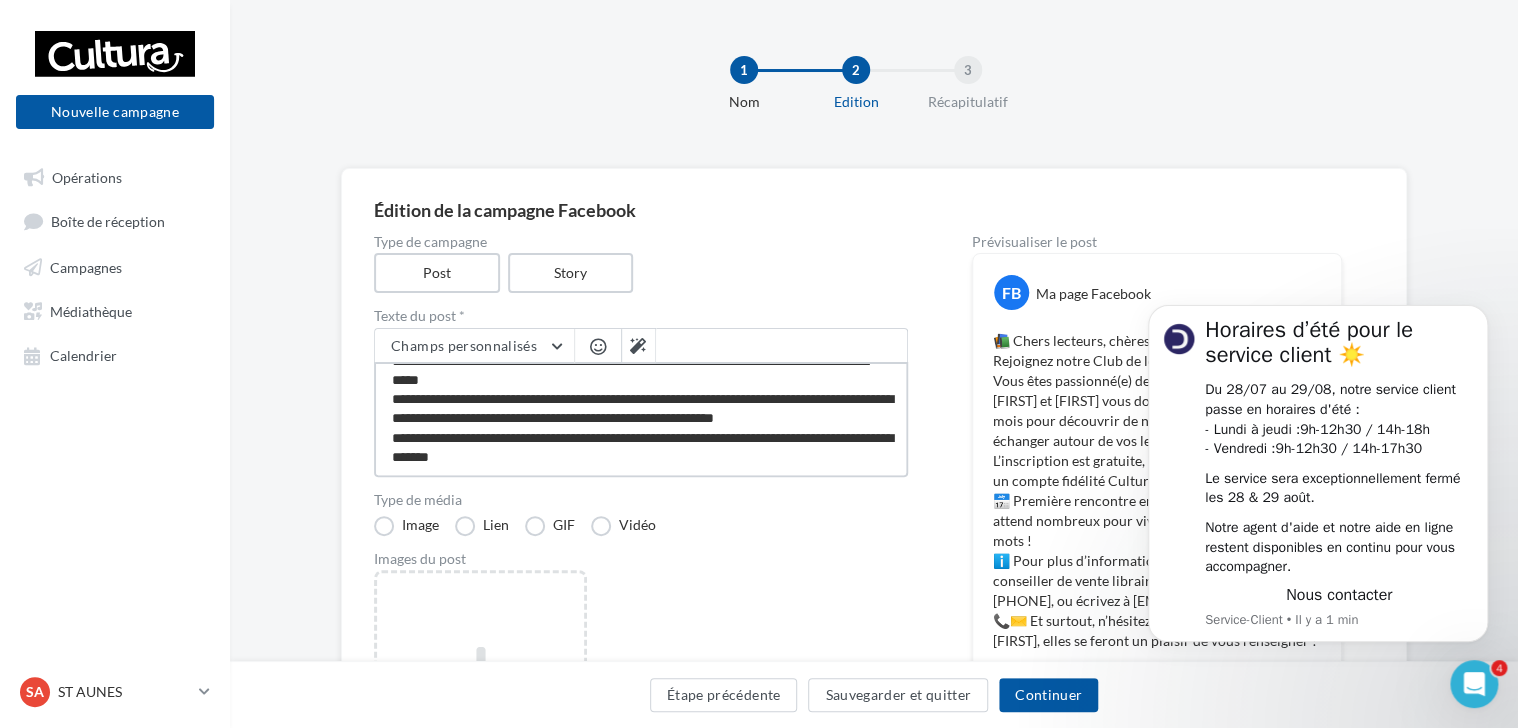 type on "**********" 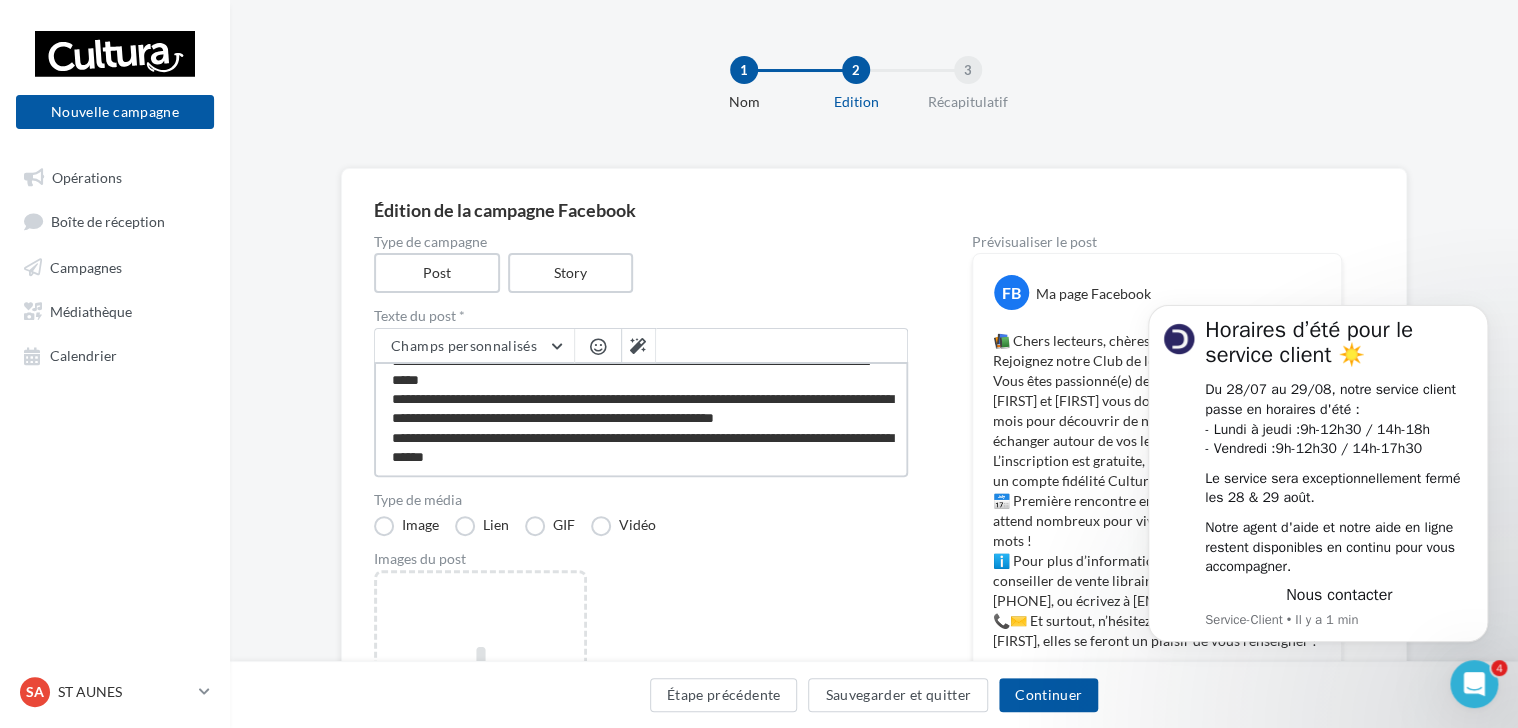 type on "**********" 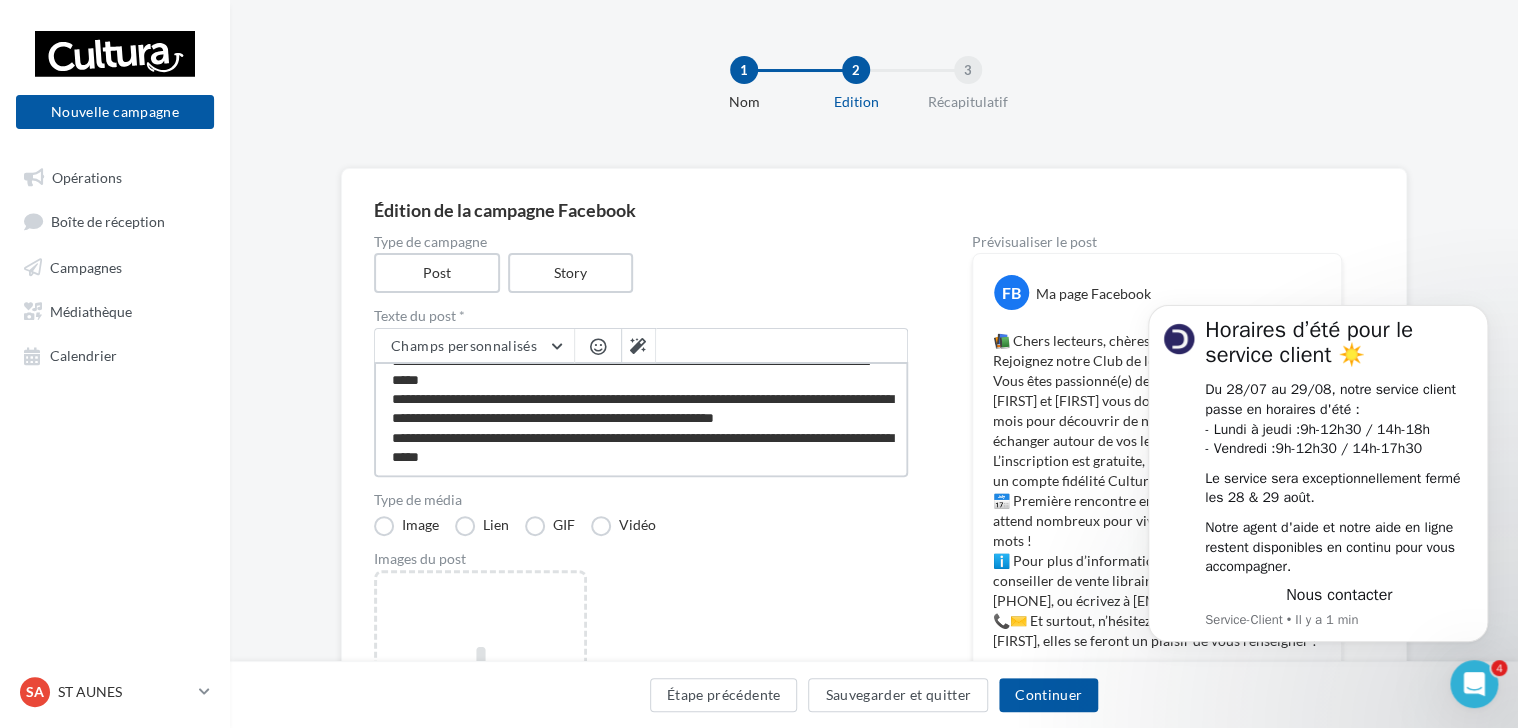 type on "**********" 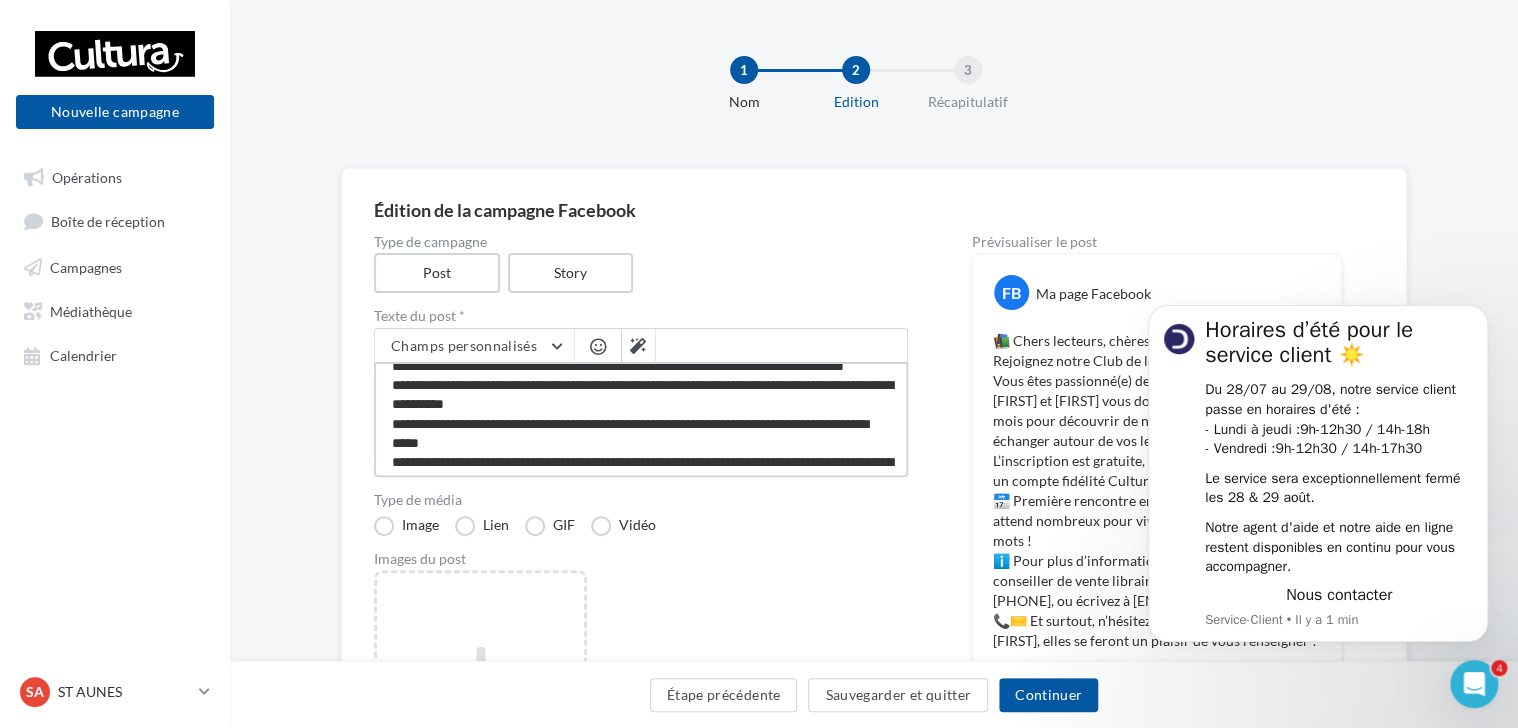 scroll, scrollTop: 0, scrollLeft: 0, axis: both 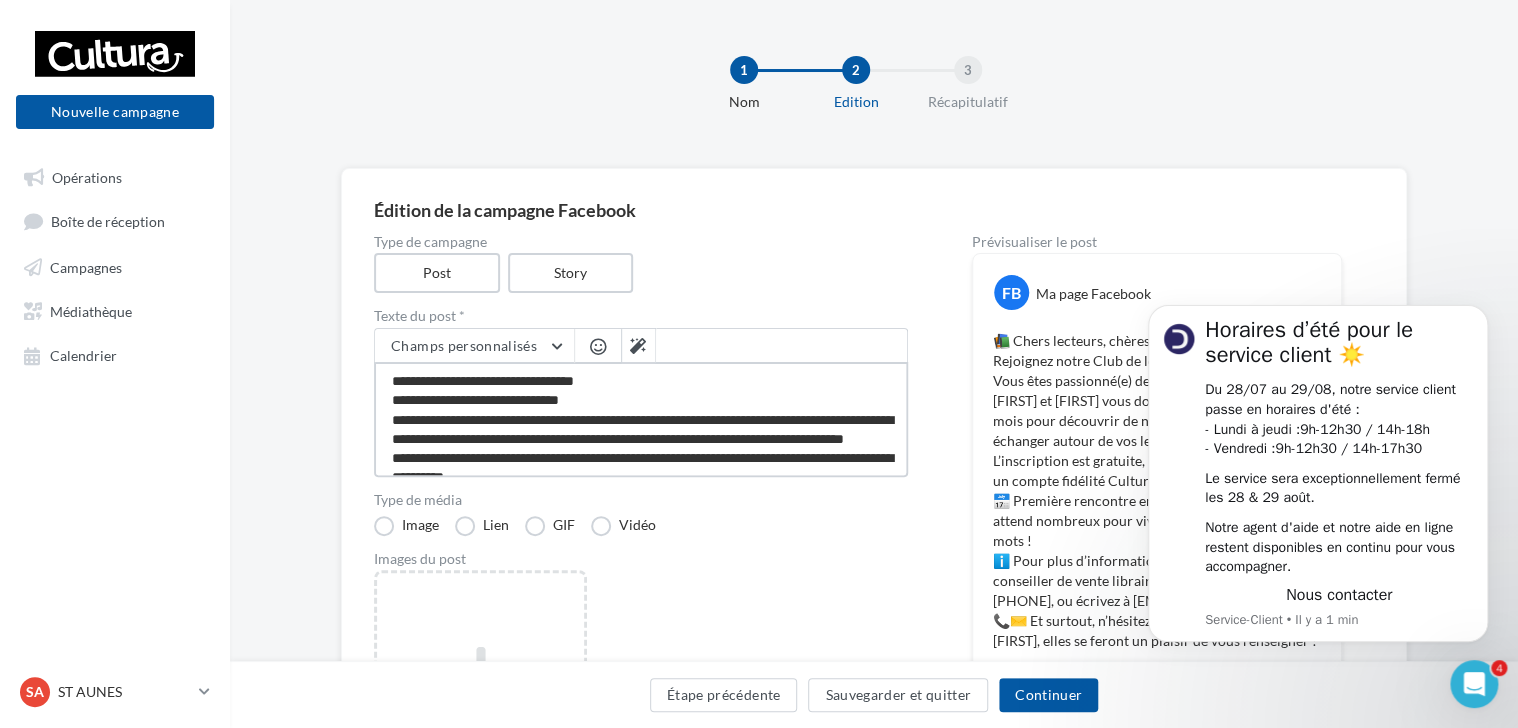 click on "**********" at bounding box center [641, 419] 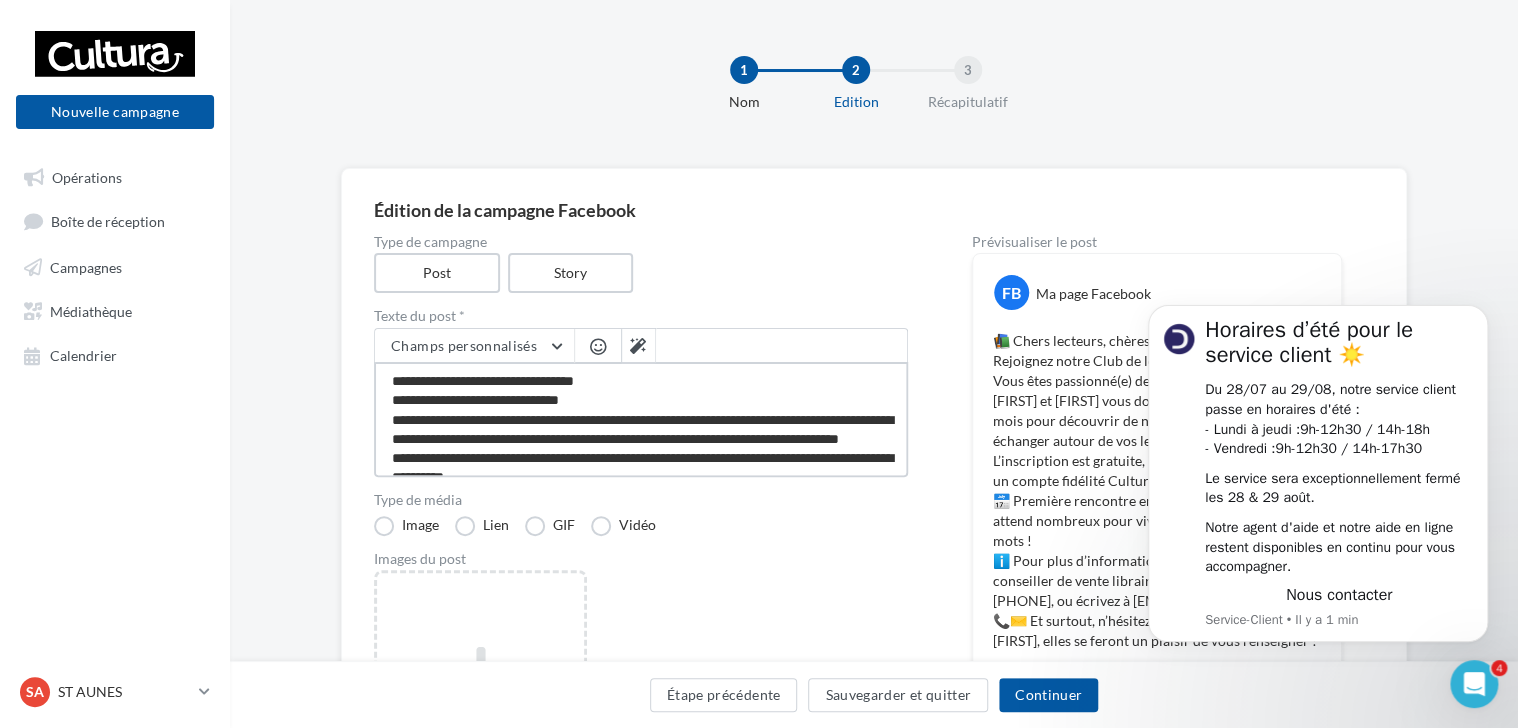 type on "**********" 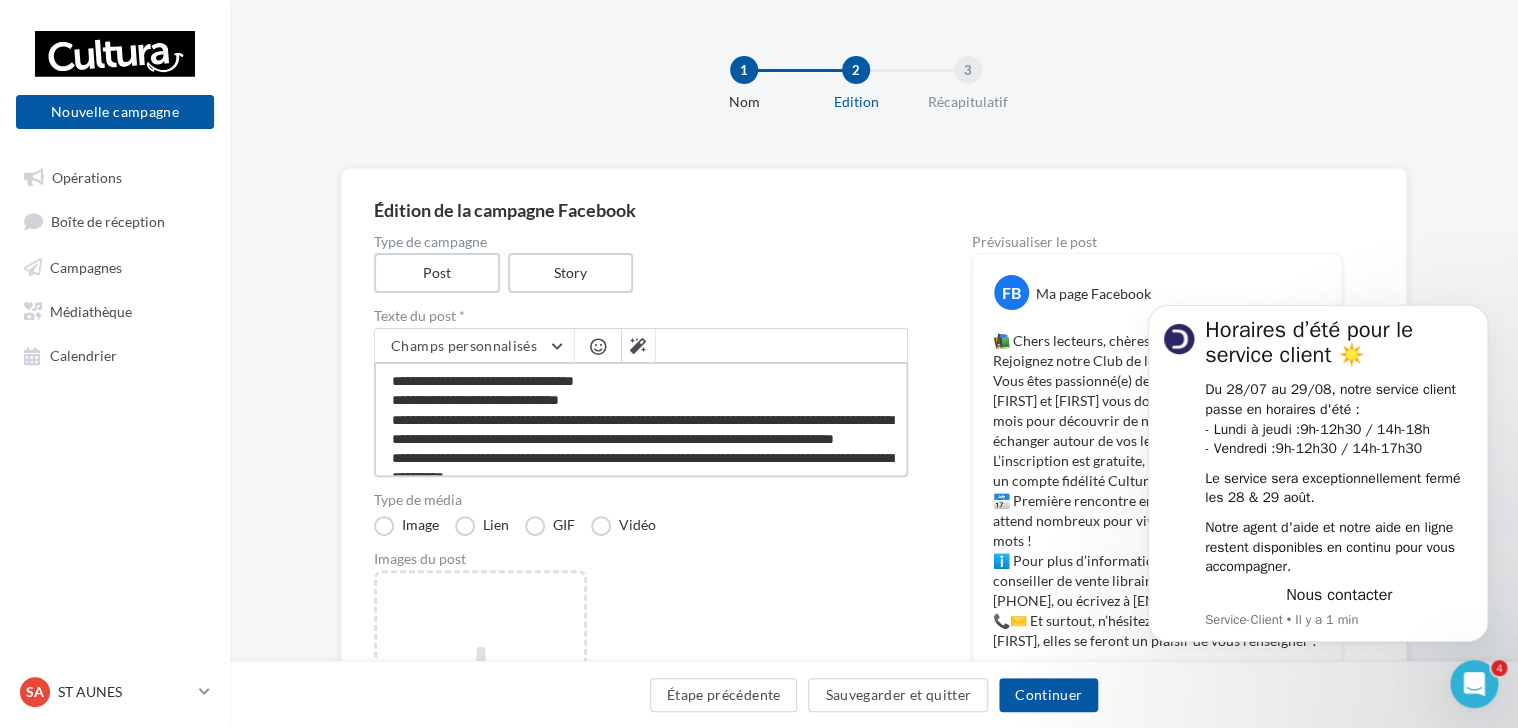 type on "**********" 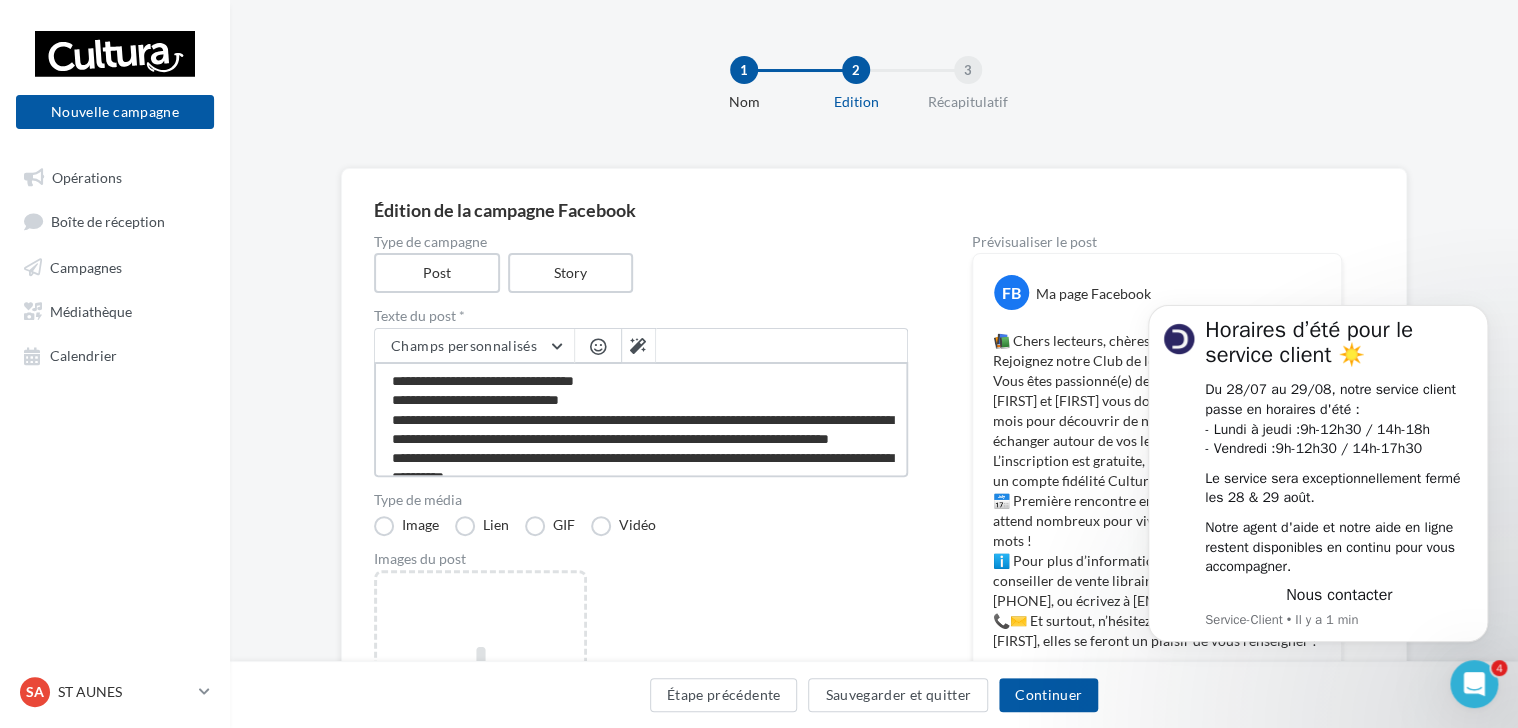 type on "**********" 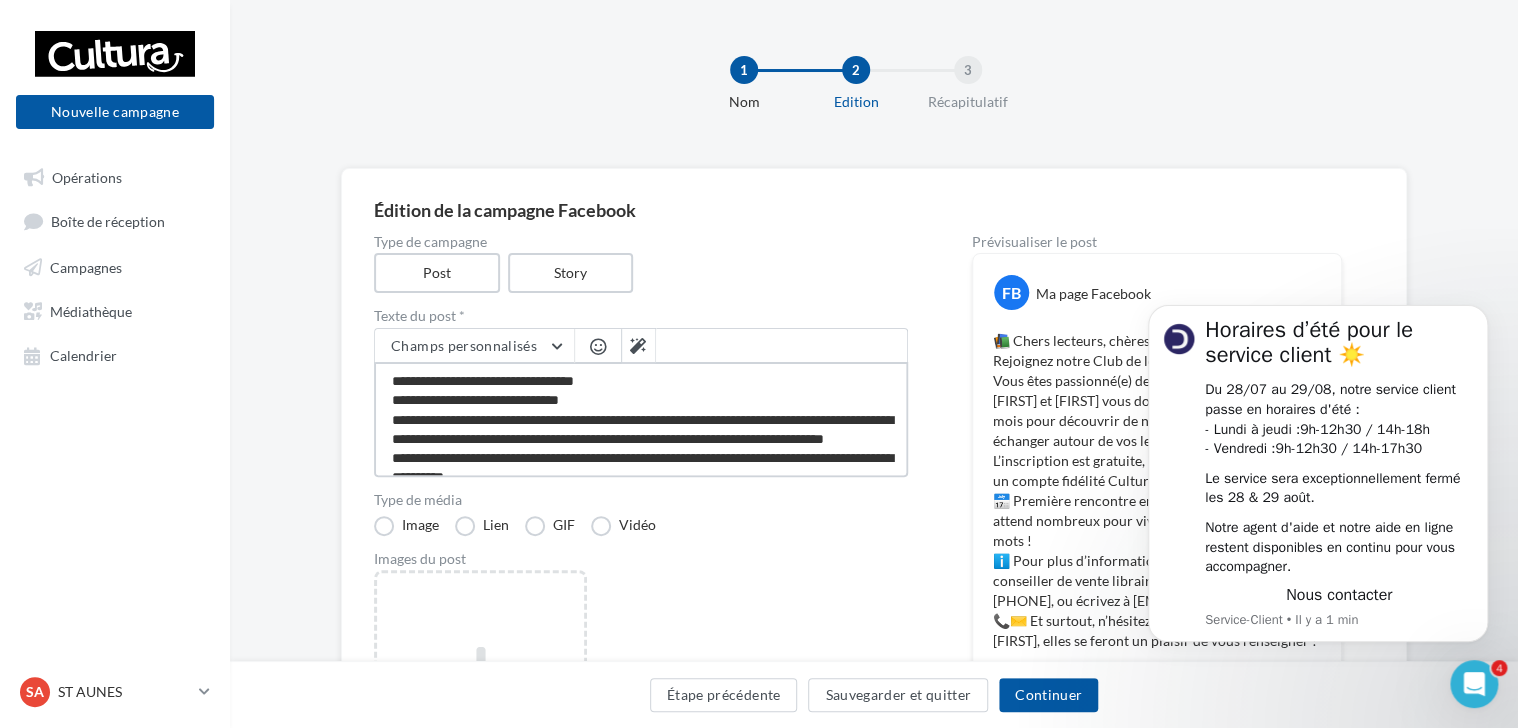 type on "**********" 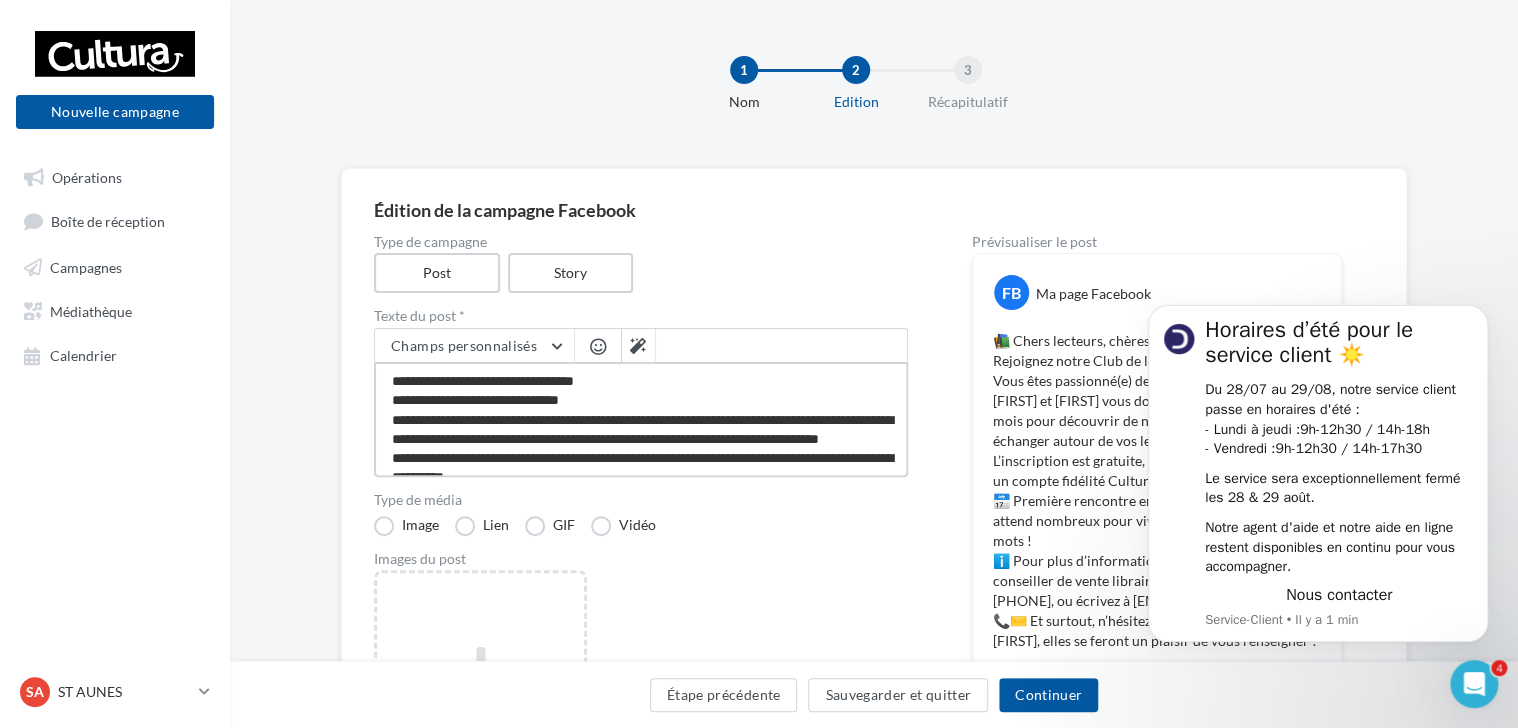 click on "**********" at bounding box center (641, 419) 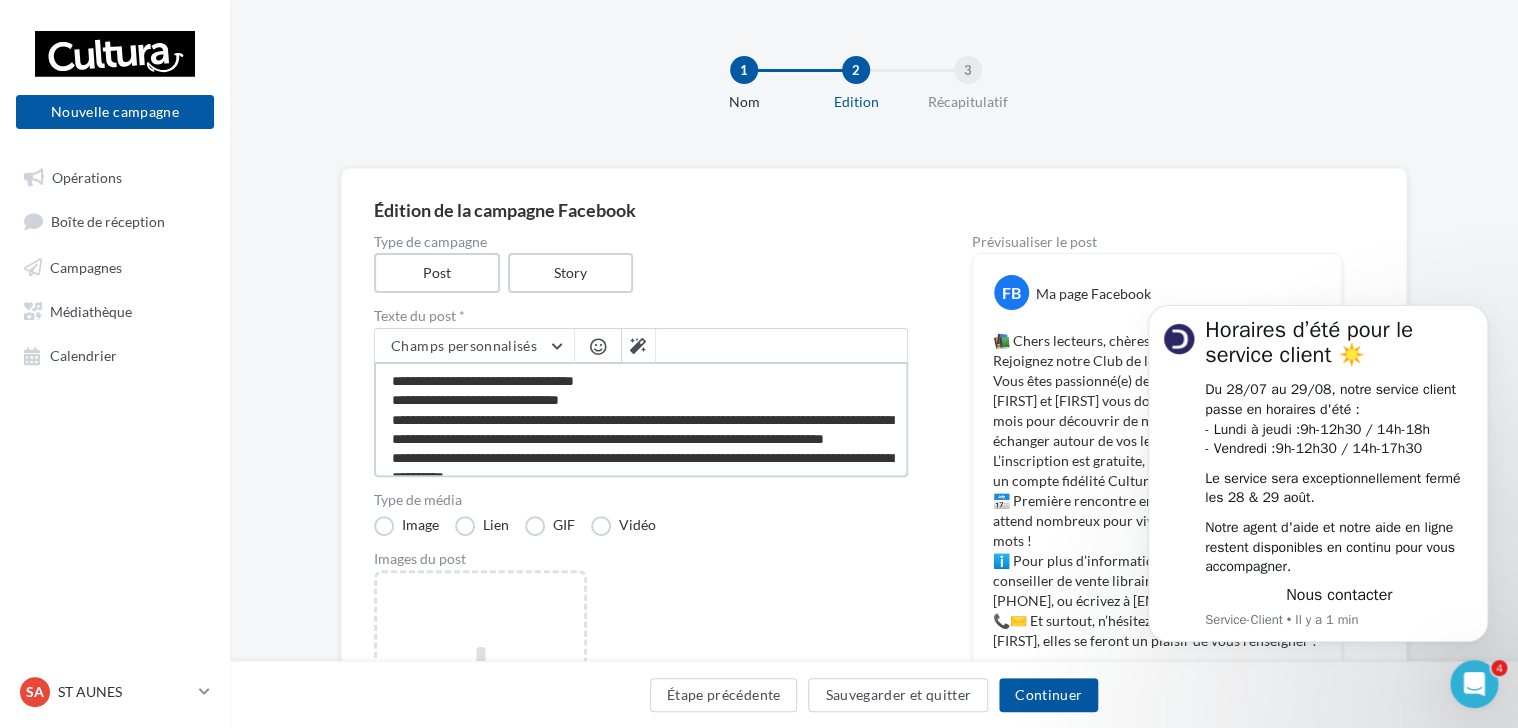 type on "**********" 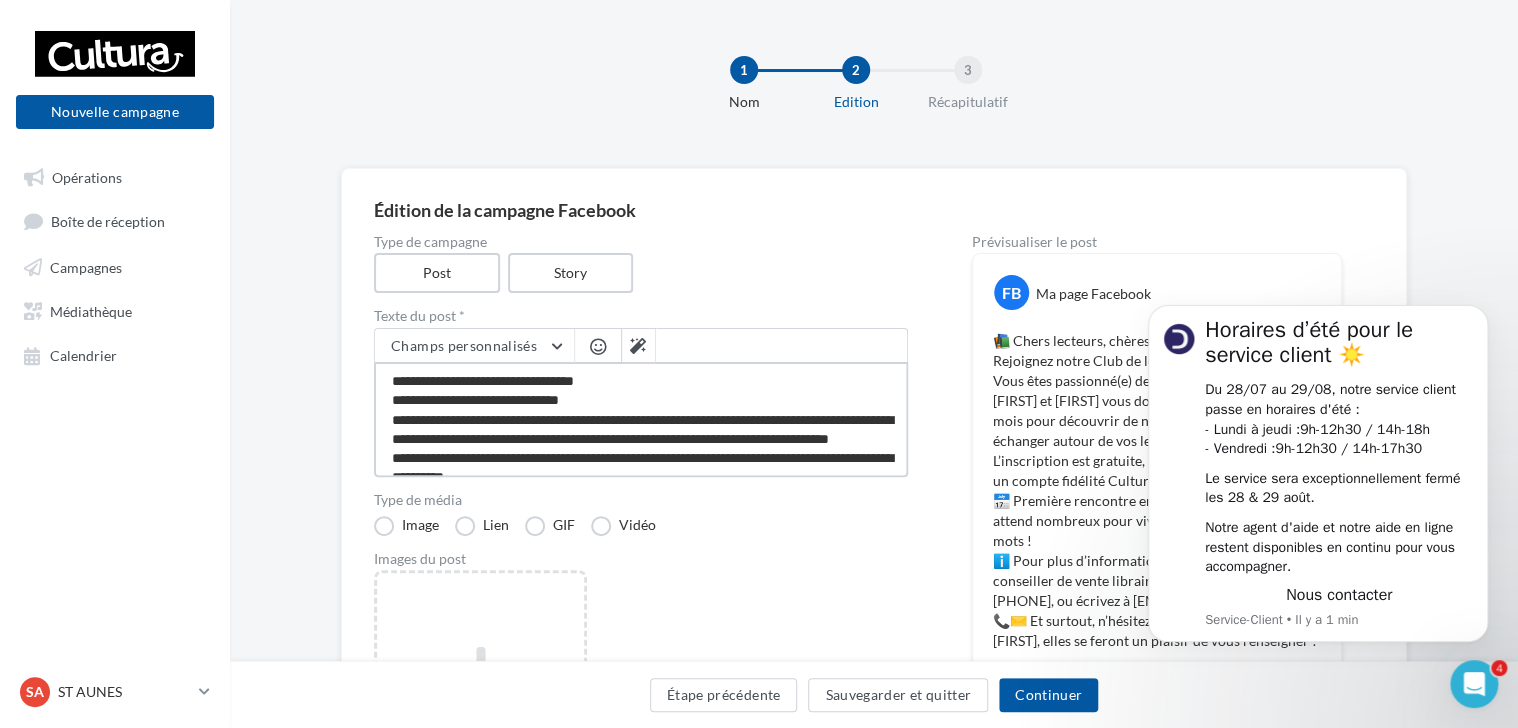 type on "**********" 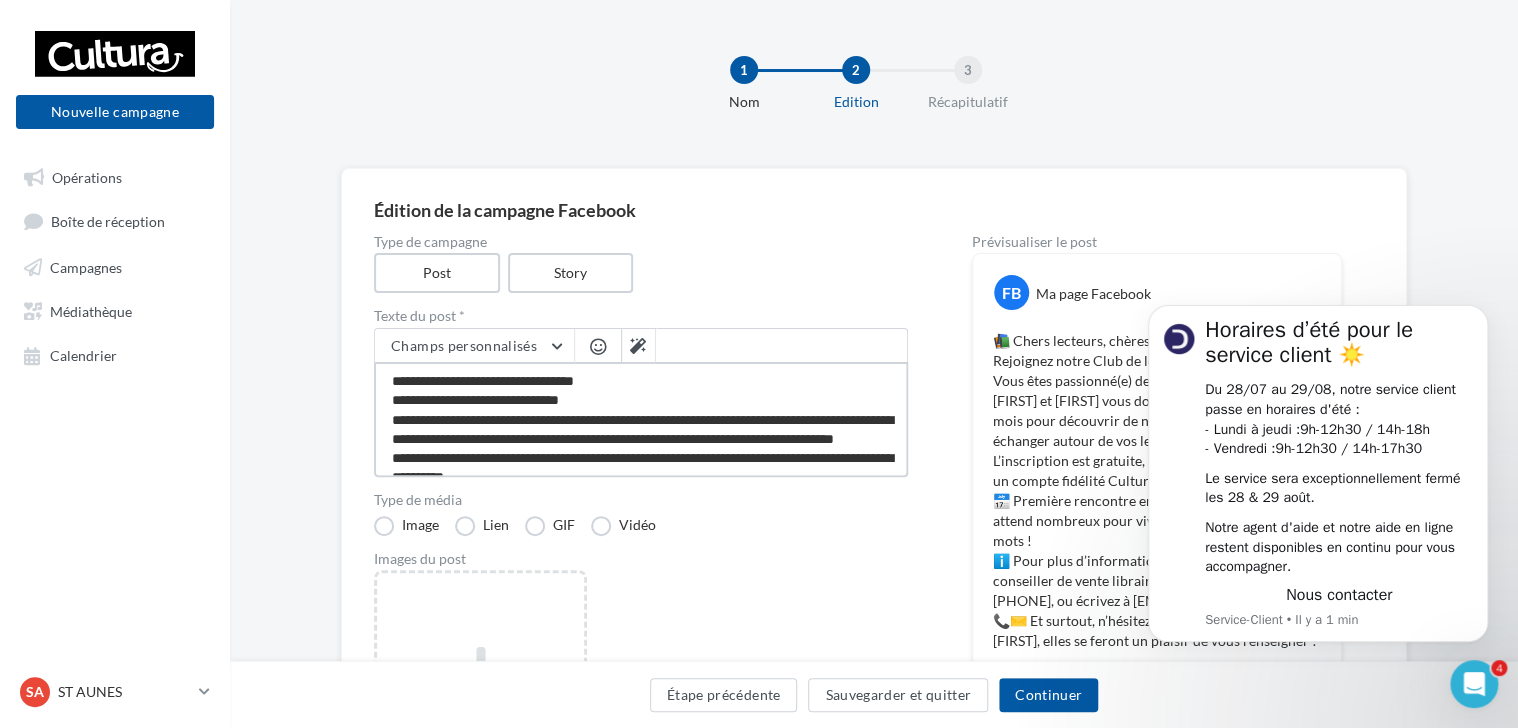 type on "**********" 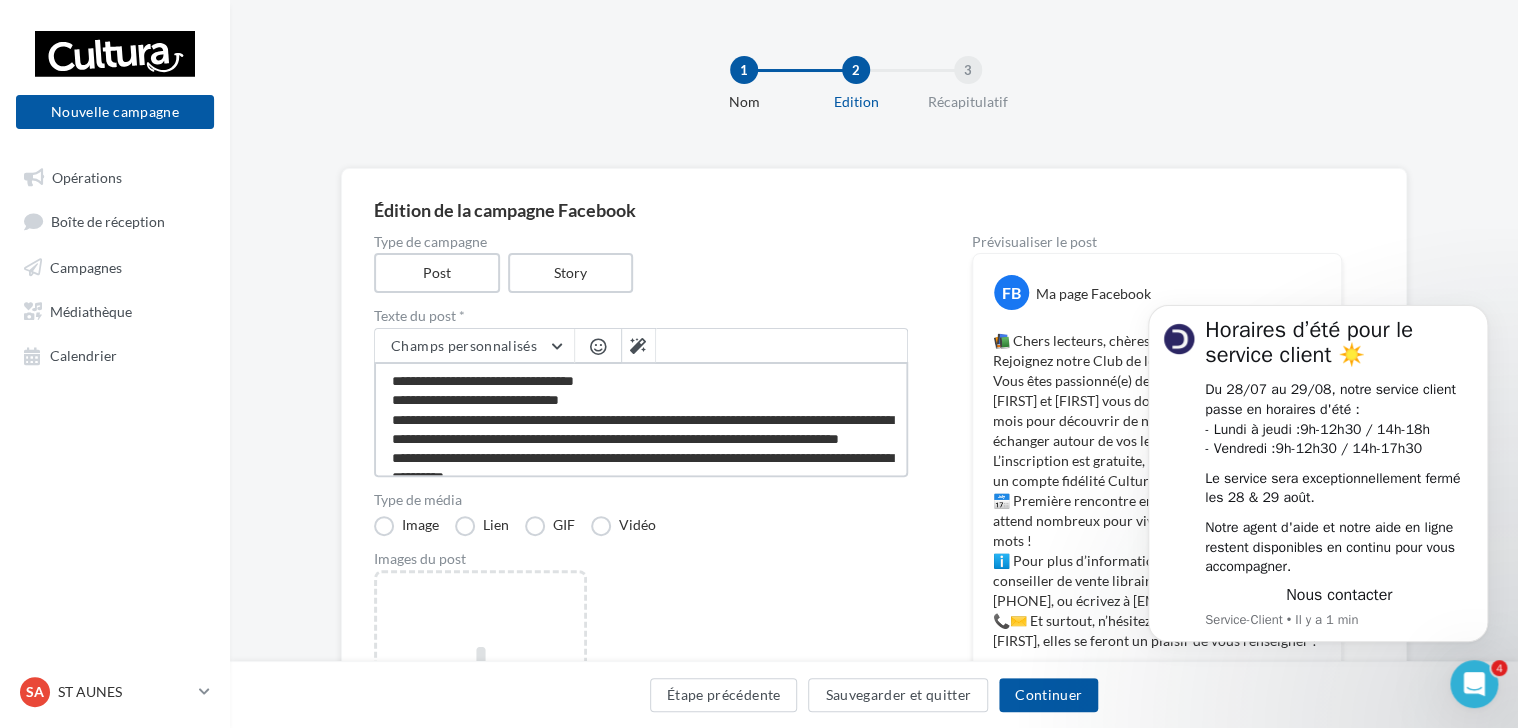type on "**********" 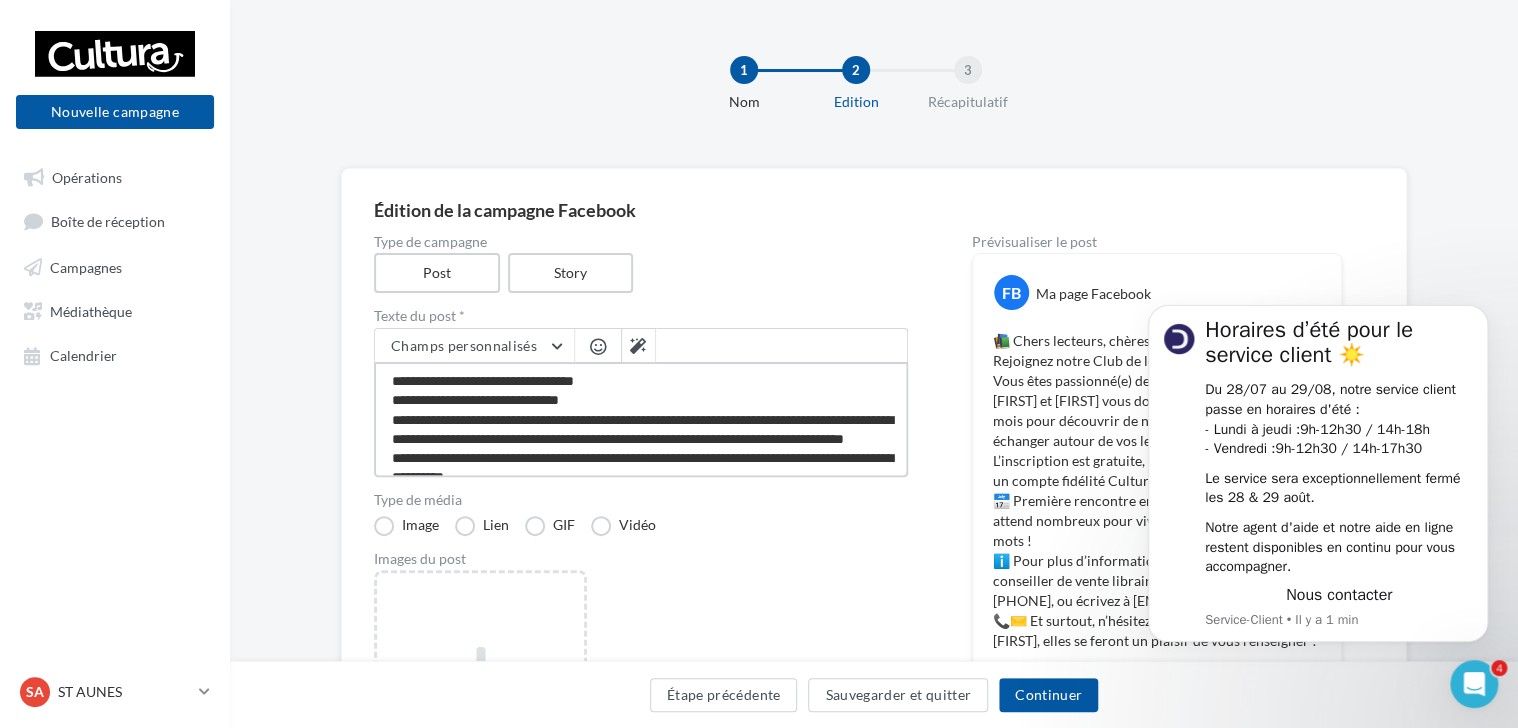 type on "**********" 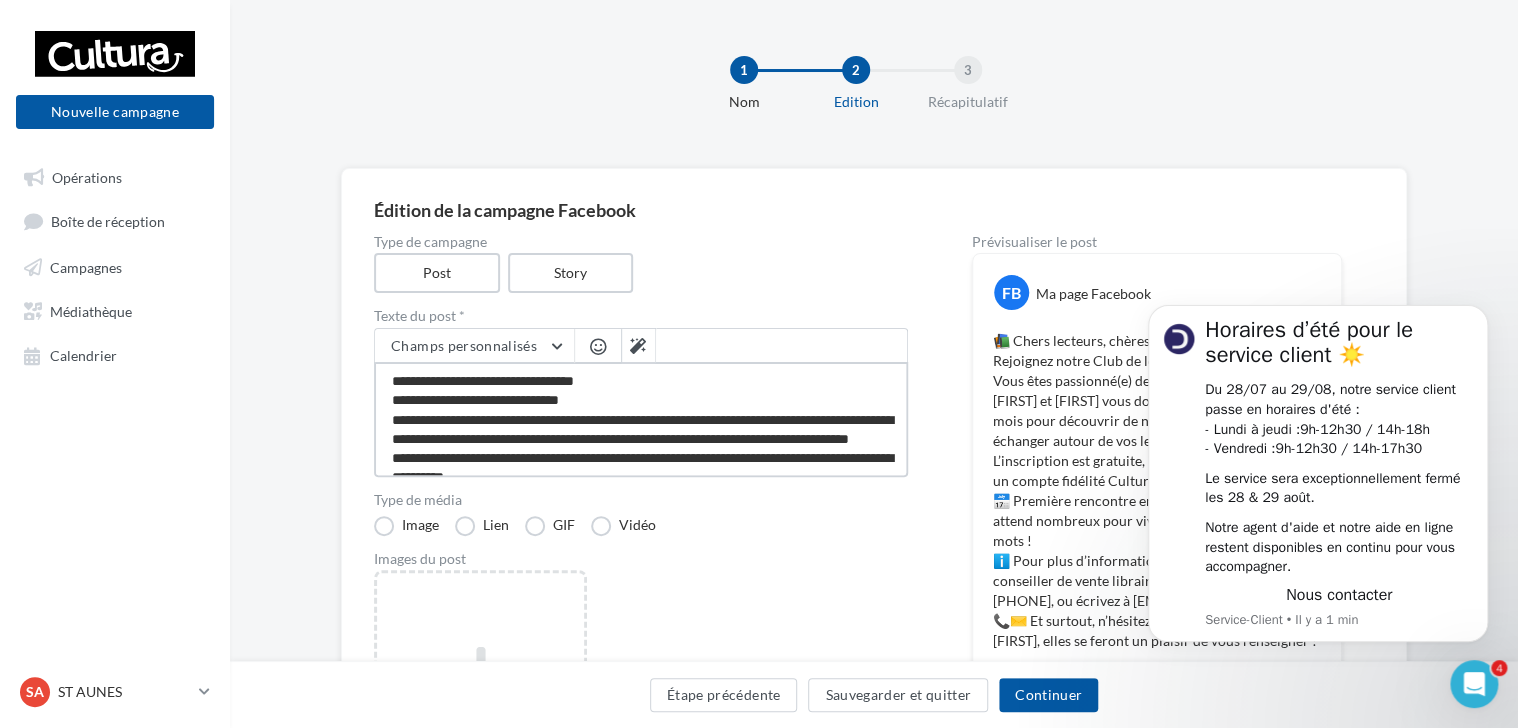 type on "**********" 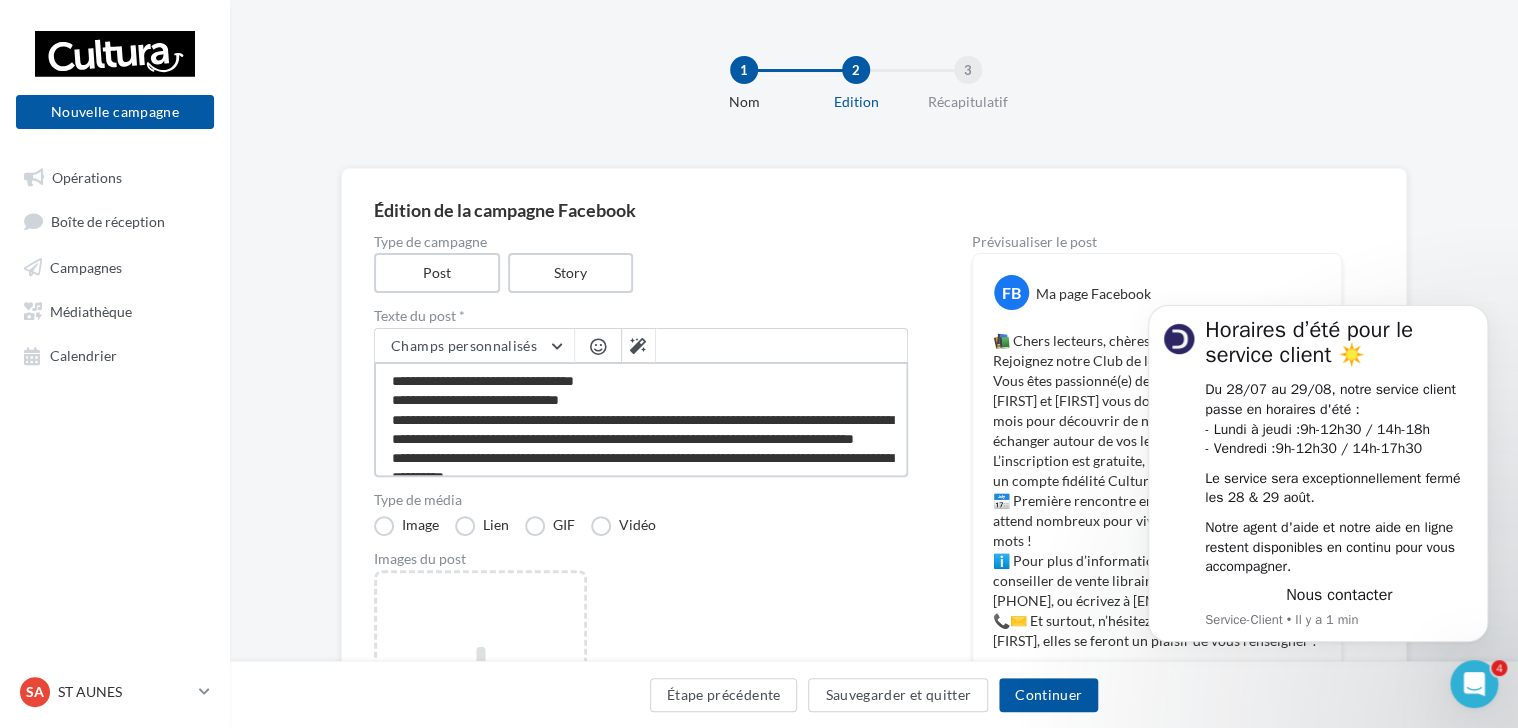 type on "**********" 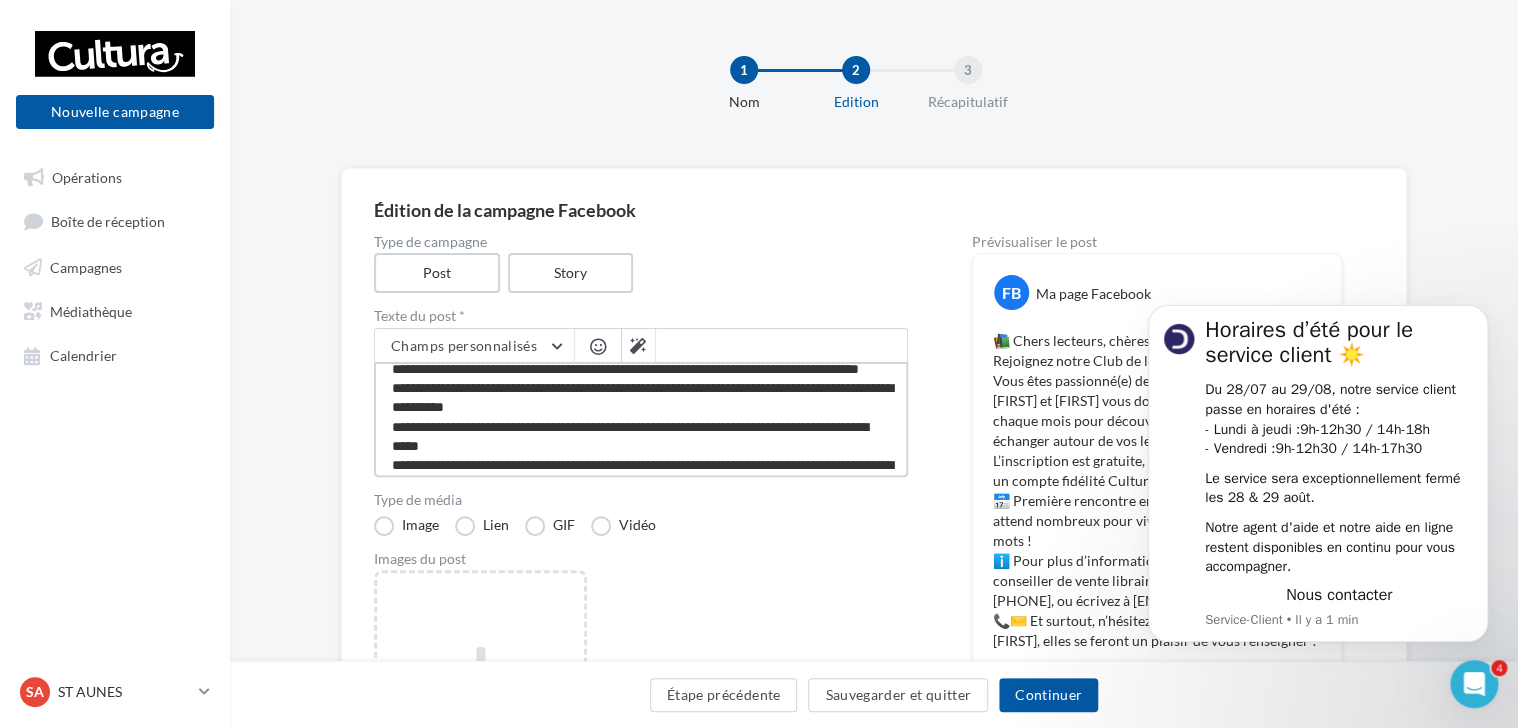 scroll, scrollTop: 100, scrollLeft: 0, axis: vertical 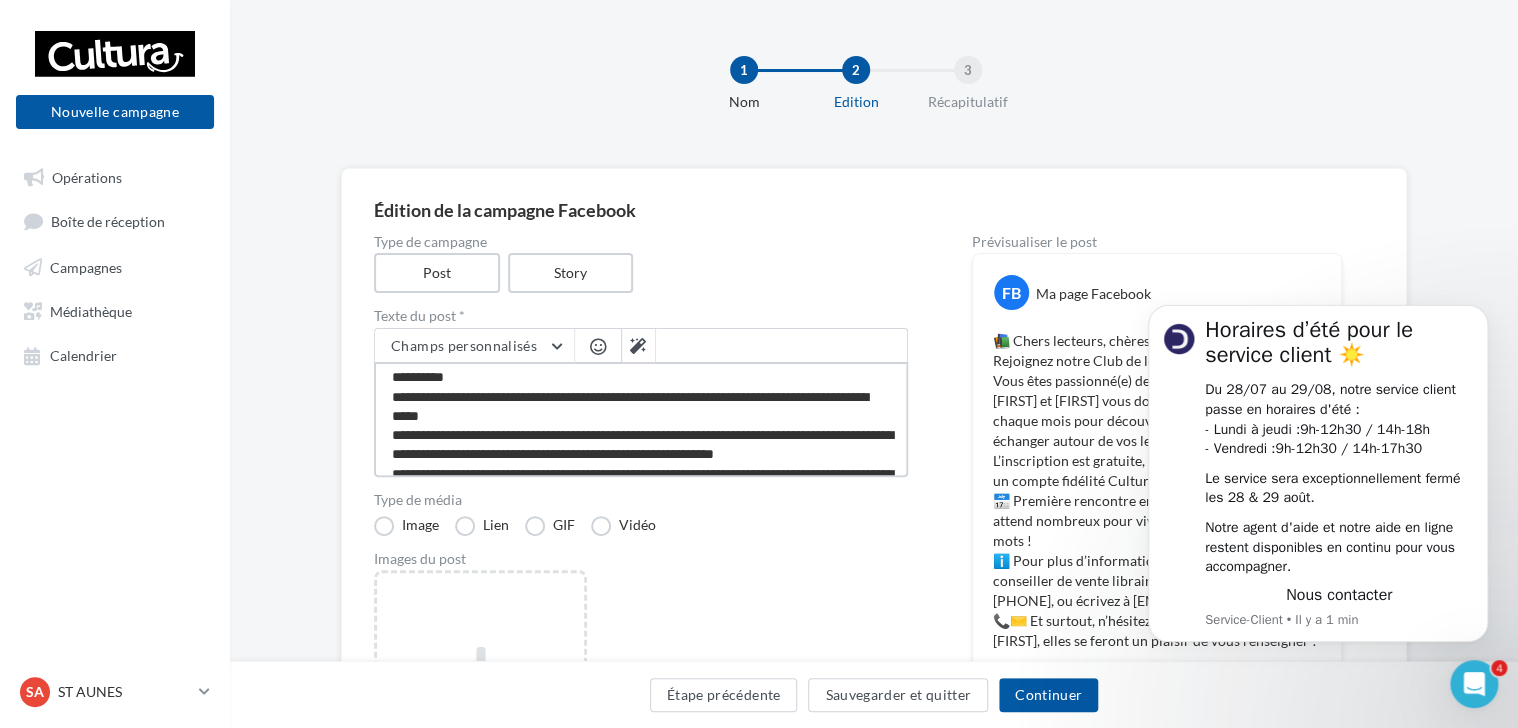 click on "**********" at bounding box center (641, 419) 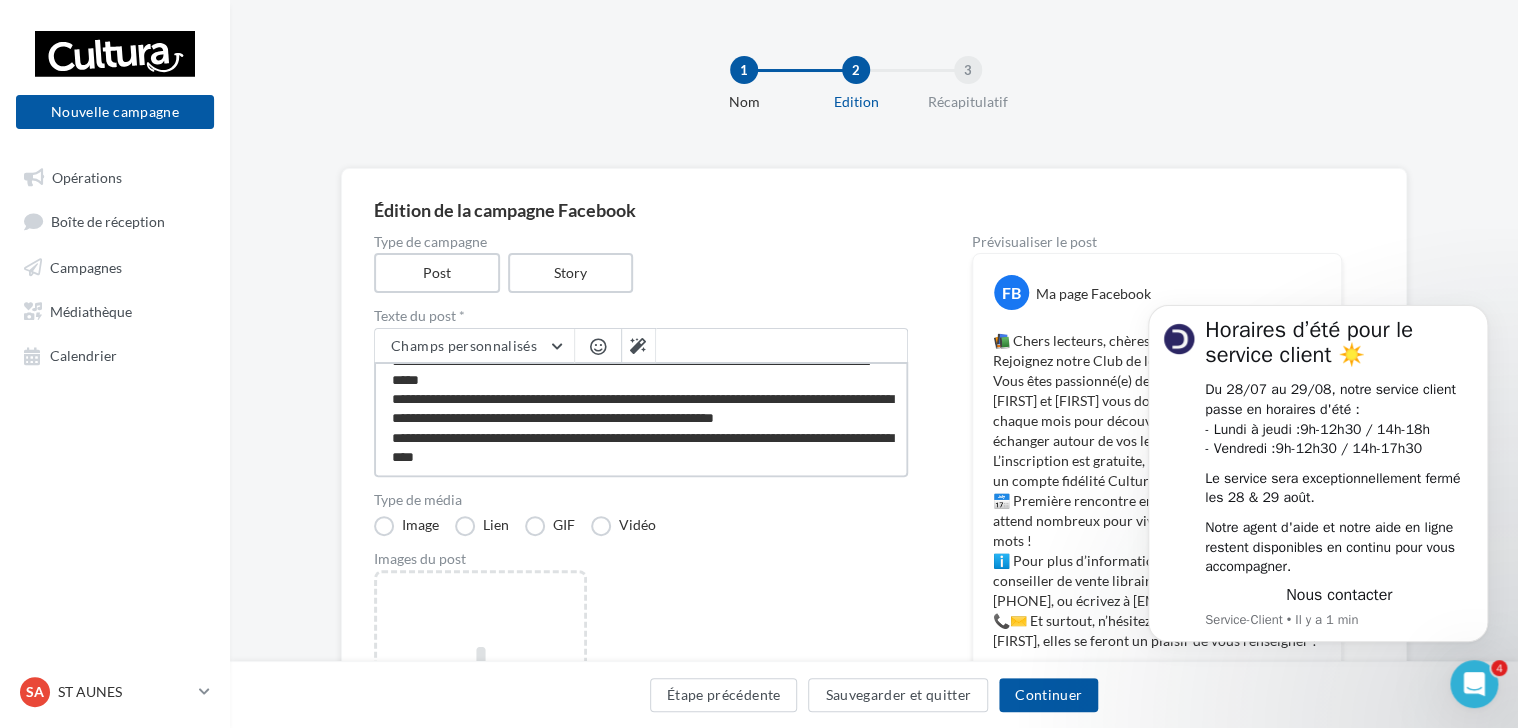 scroll, scrollTop: 173, scrollLeft: 0, axis: vertical 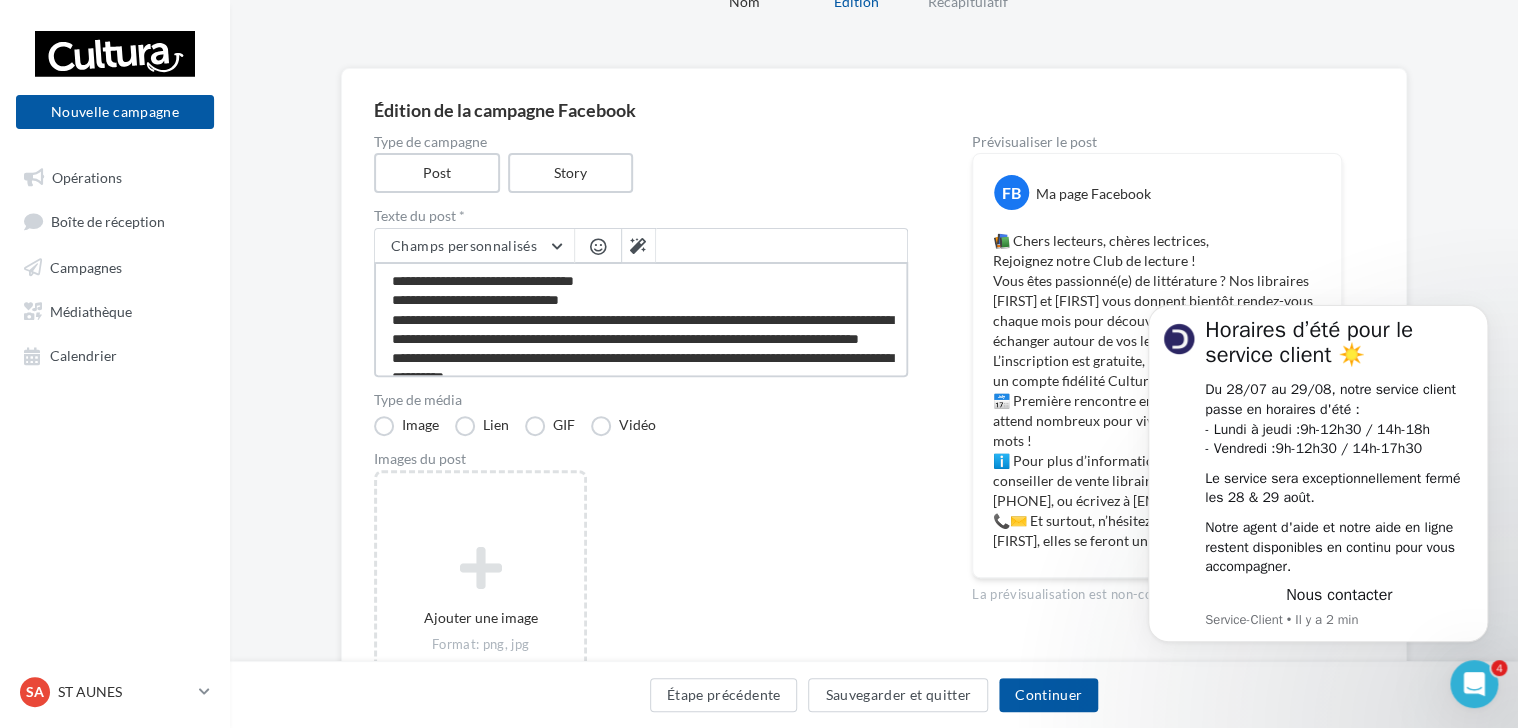 click on "**********" at bounding box center (641, 319) 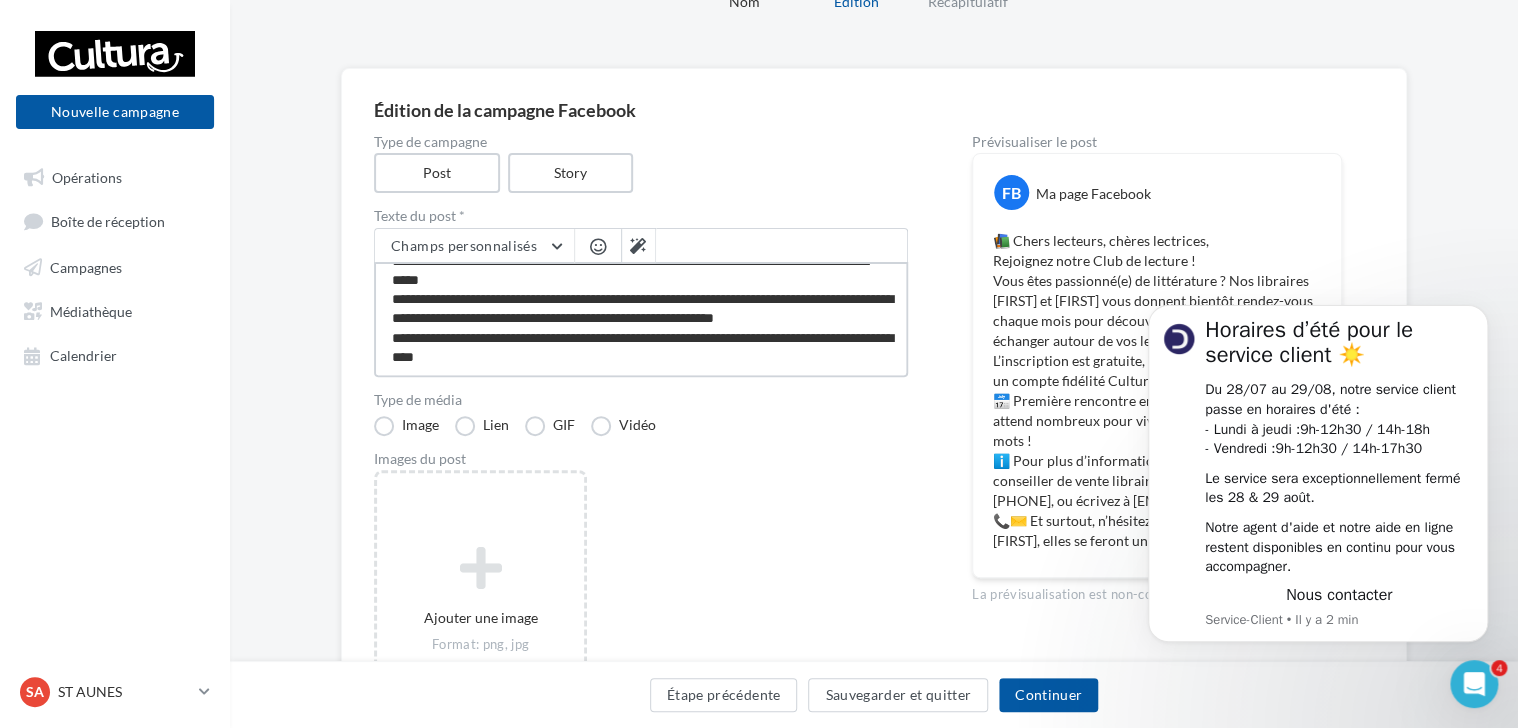 scroll, scrollTop: 173, scrollLeft: 0, axis: vertical 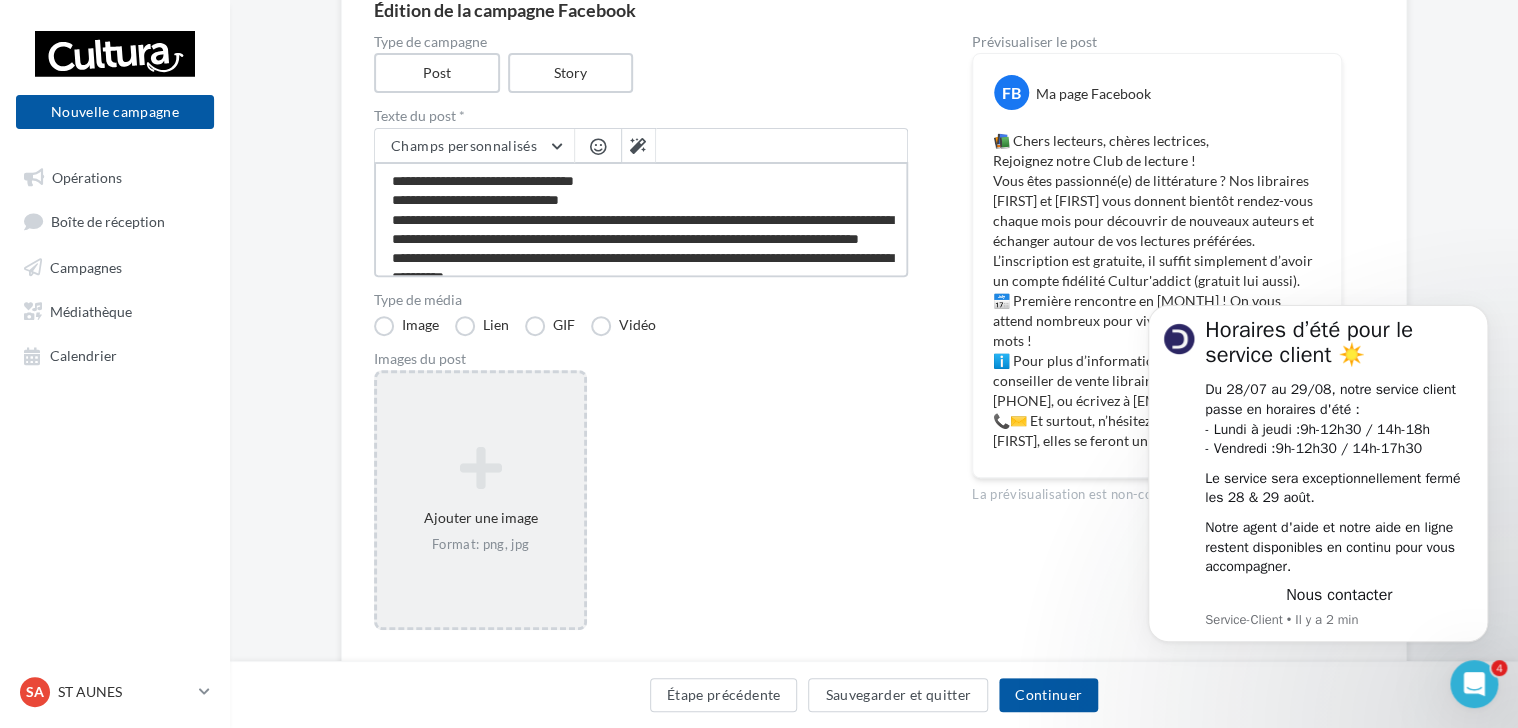 type on "**********" 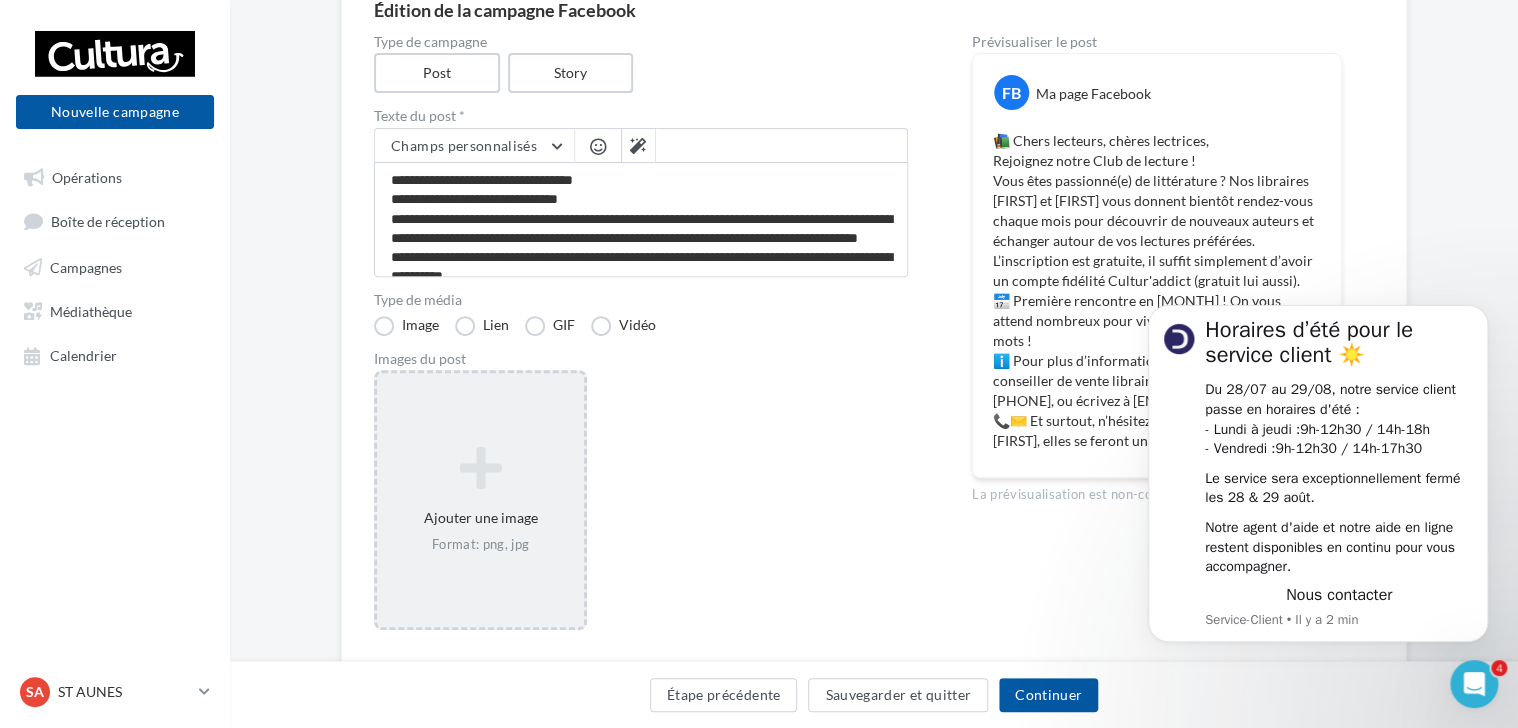 click at bounding box center (480, 468) 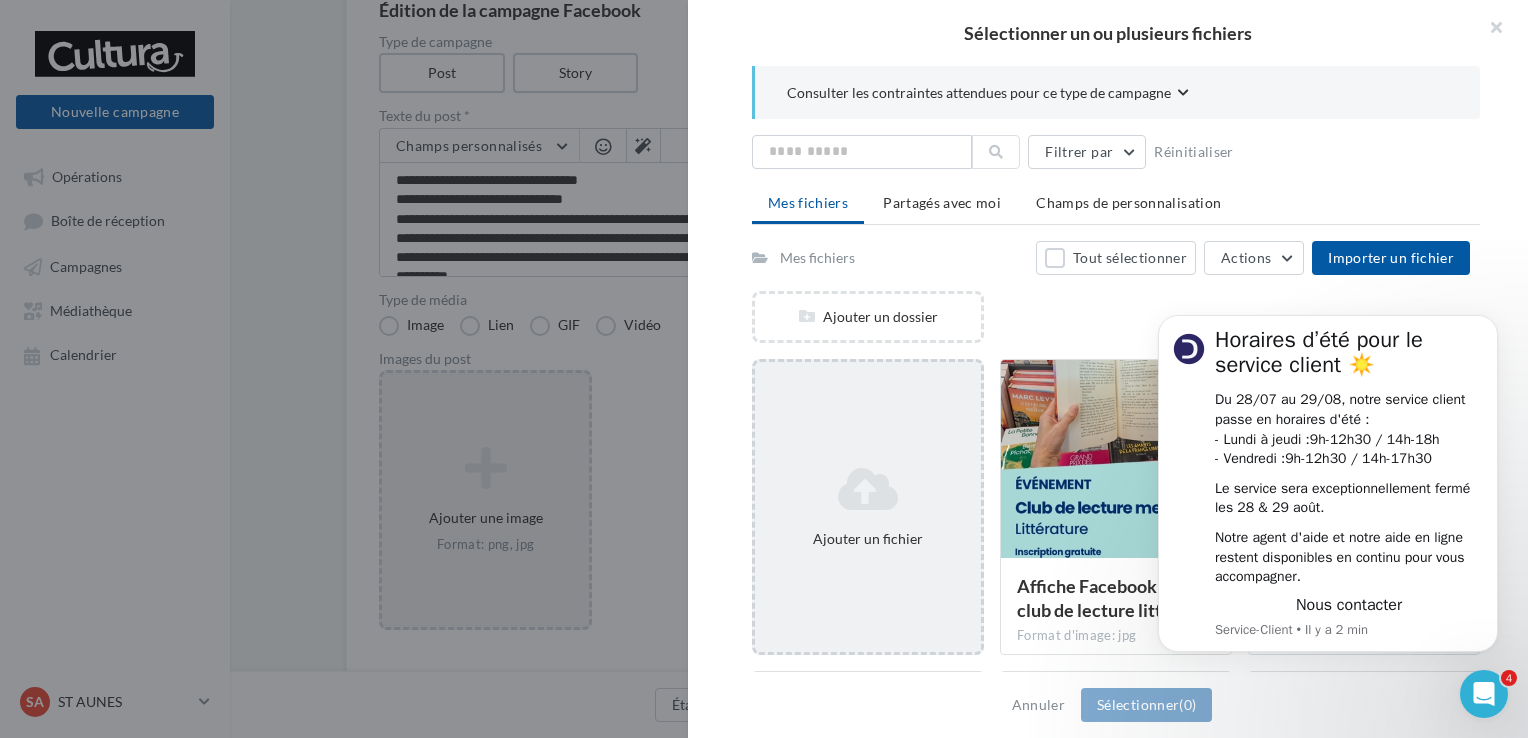 click at bounding box center [868, 489] 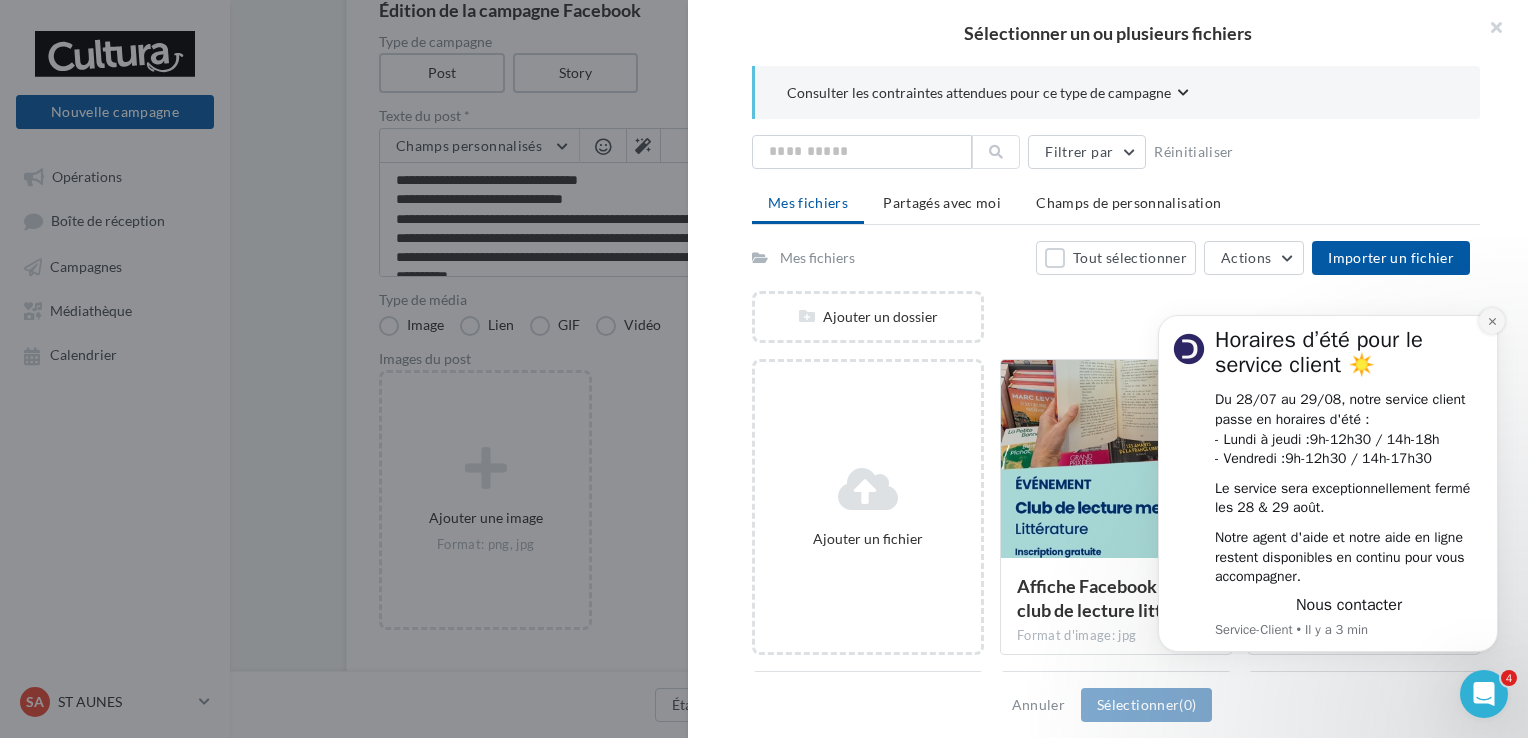 click 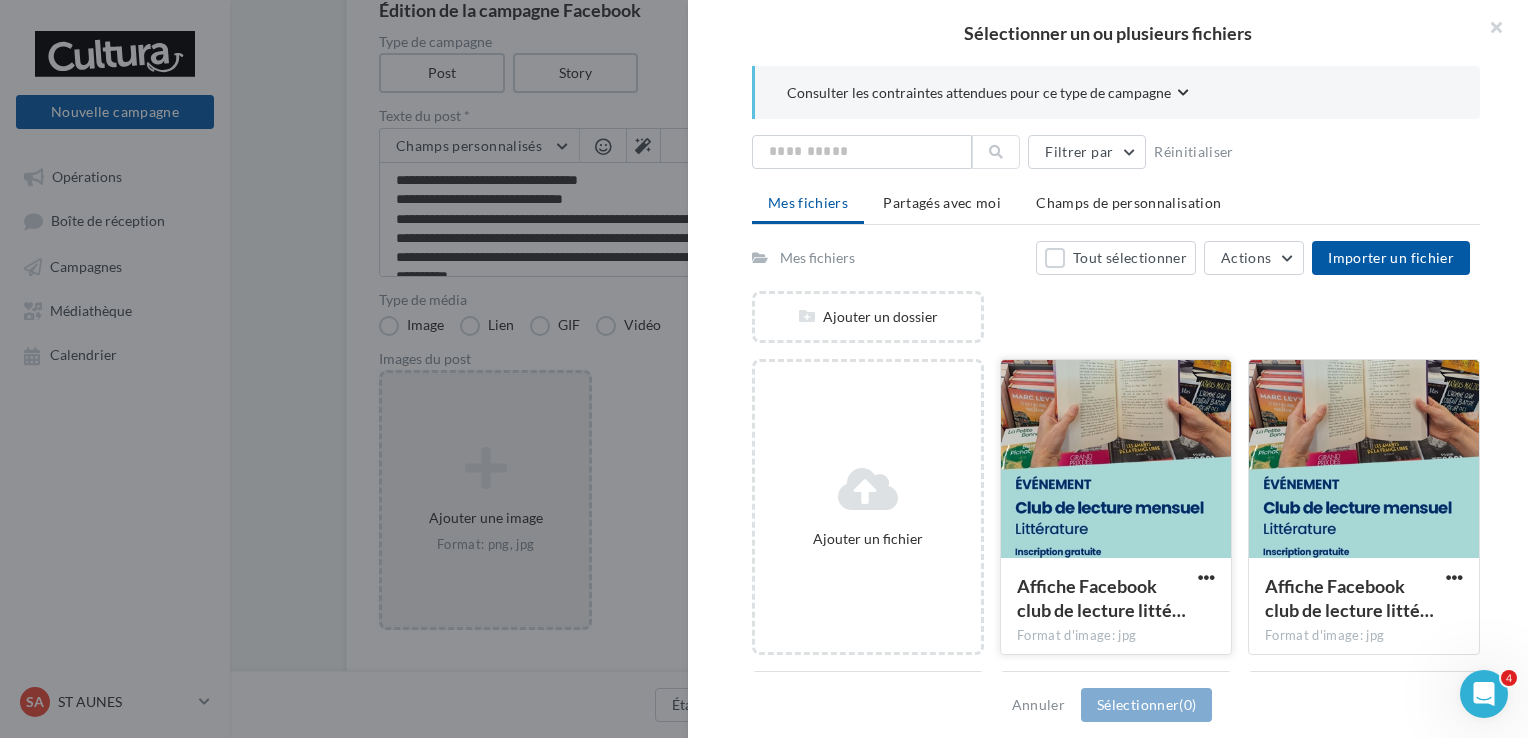 click at bounding box center [1116, 460] 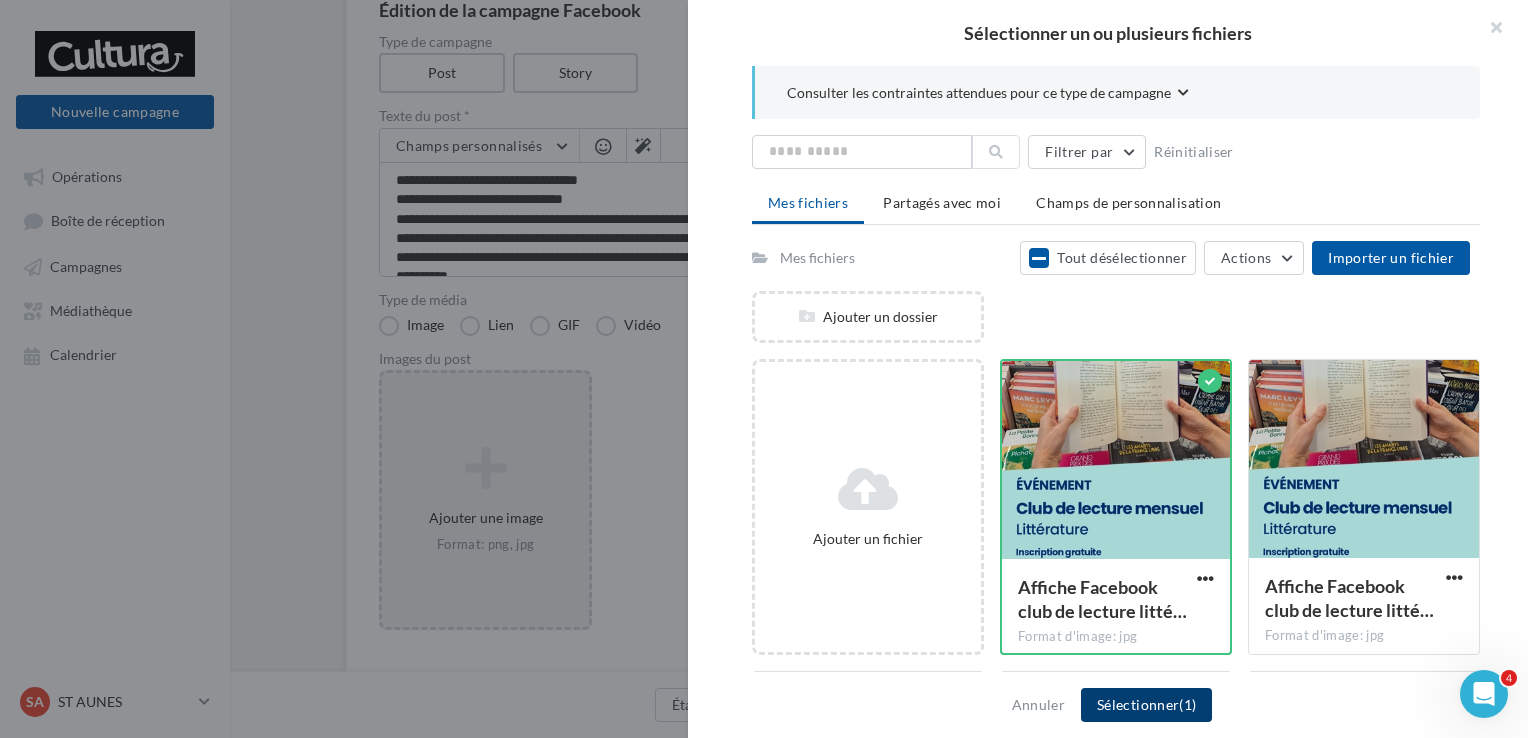 click on "Sélectionner   (1)" at bounding box center (1146, 705) 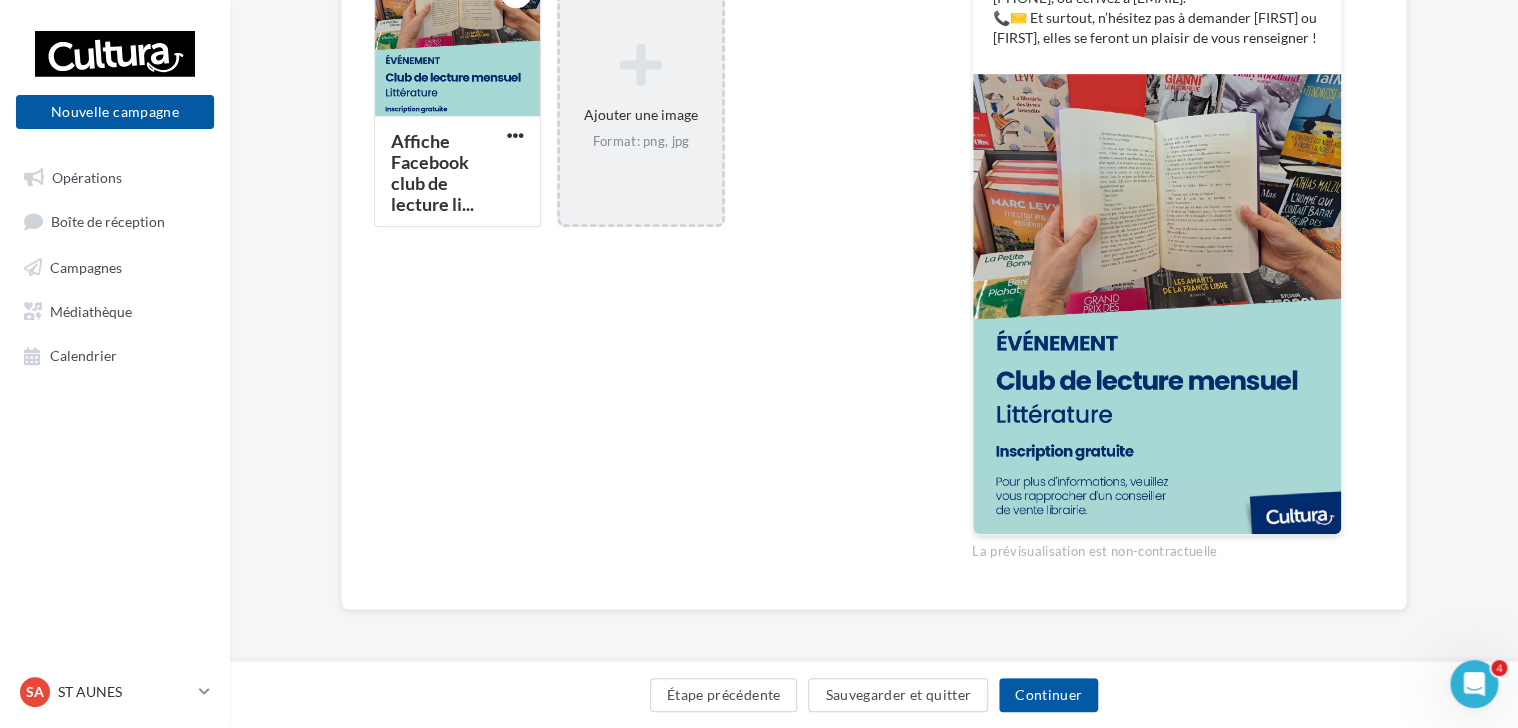scroll, scrollTop: 622, scrollLeft: 0, axis: vertical 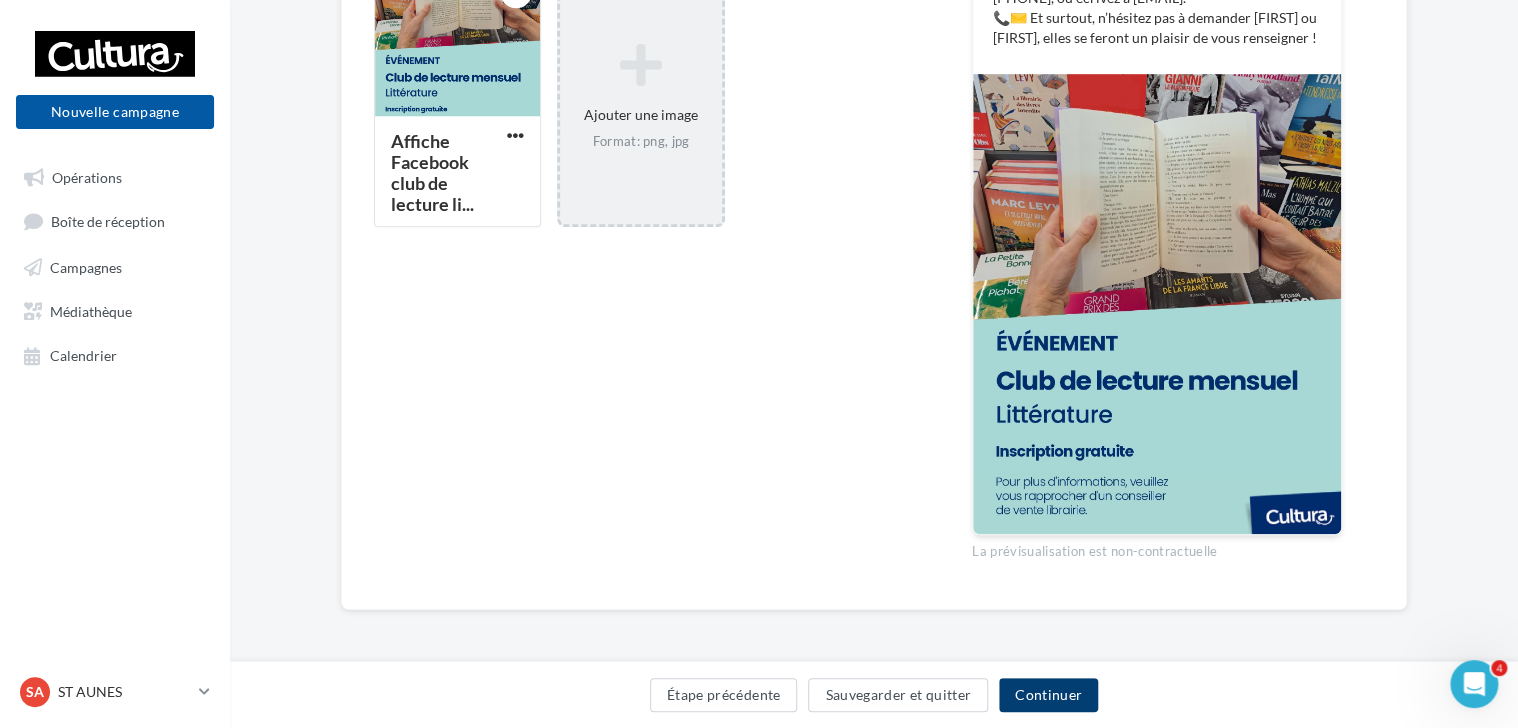 click on "Continuer" at bounding box center [1048, 695] 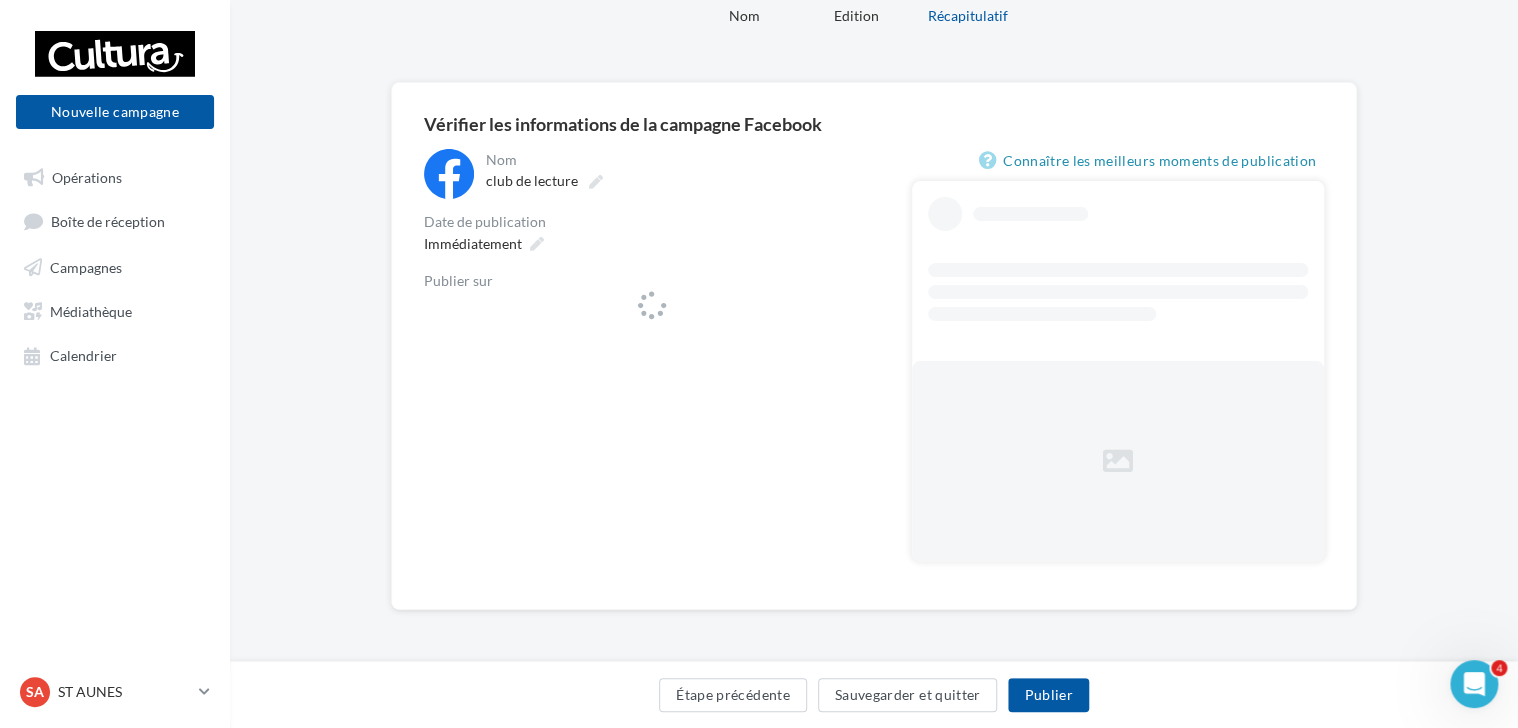 scroll, scrollTop: 0, scrollLeft: 0, axis: both 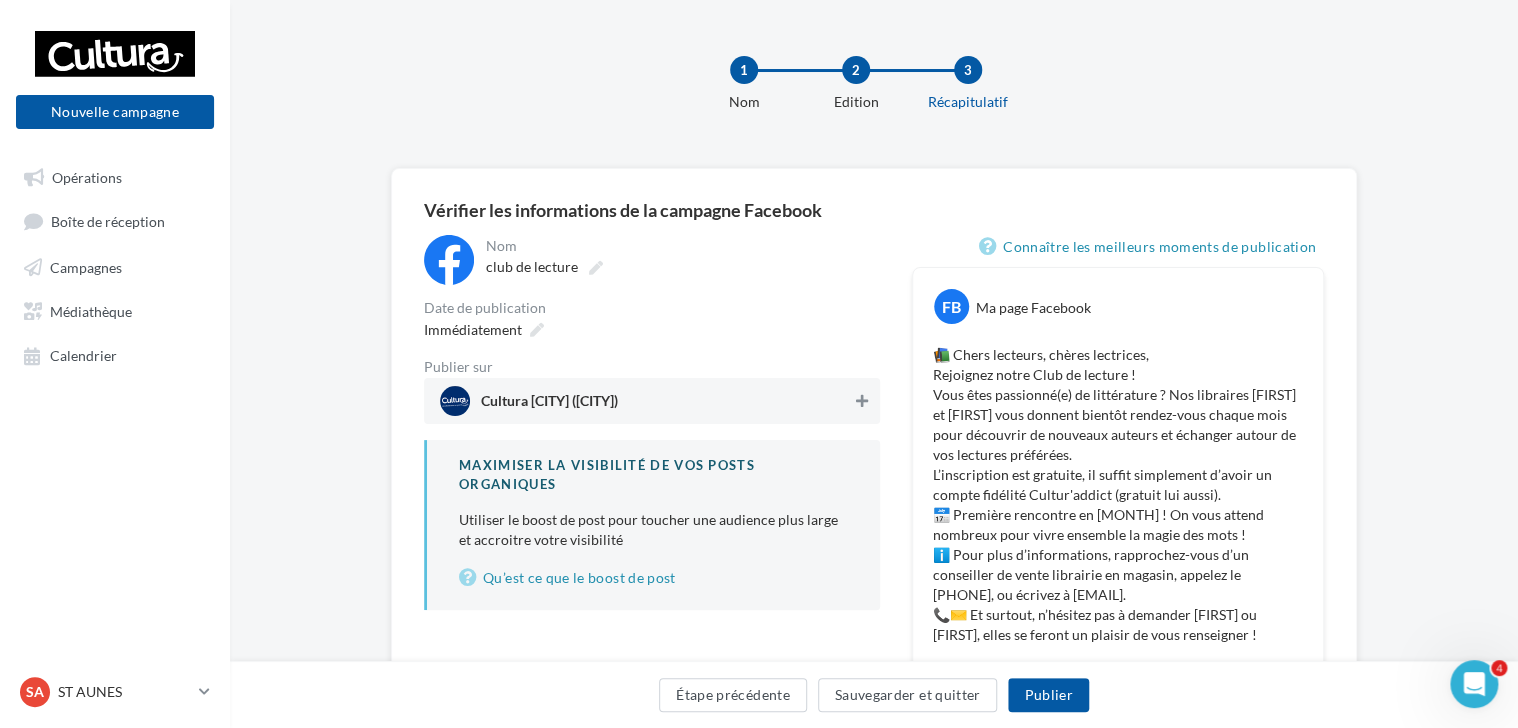 click at bounding box center [862, 401] 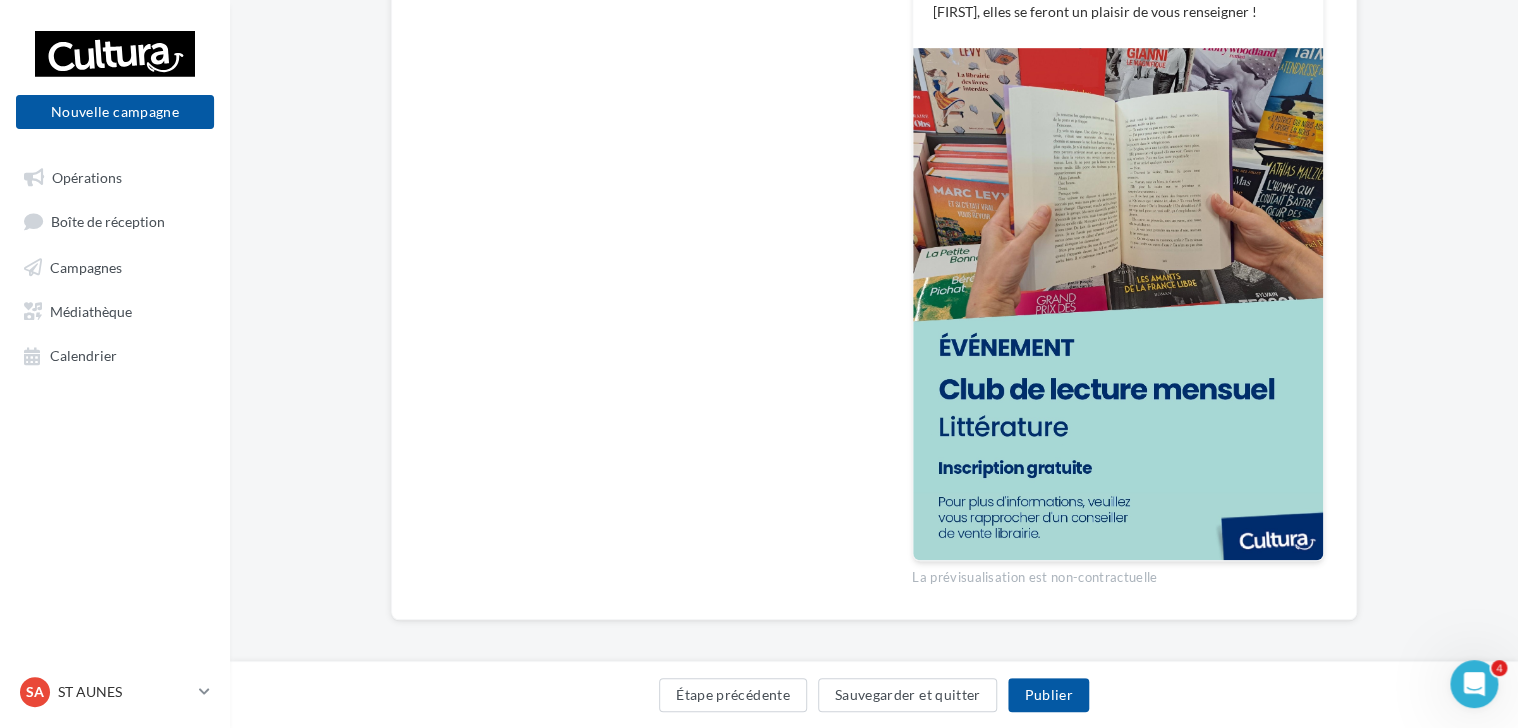 scroll, scrollTop: 632, scrollLeft: 0, axis: vertical 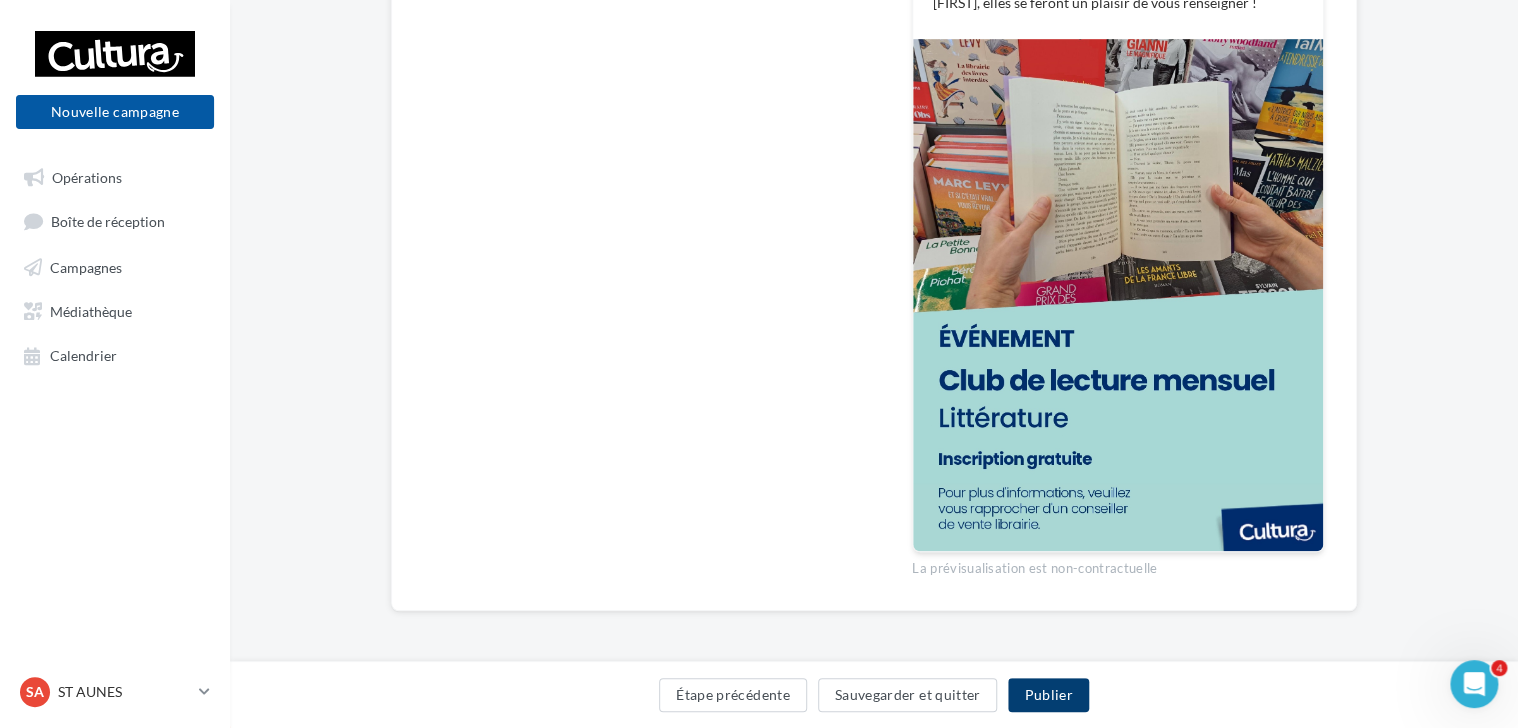 click on "Publier" at bounding box center [1048, 695] 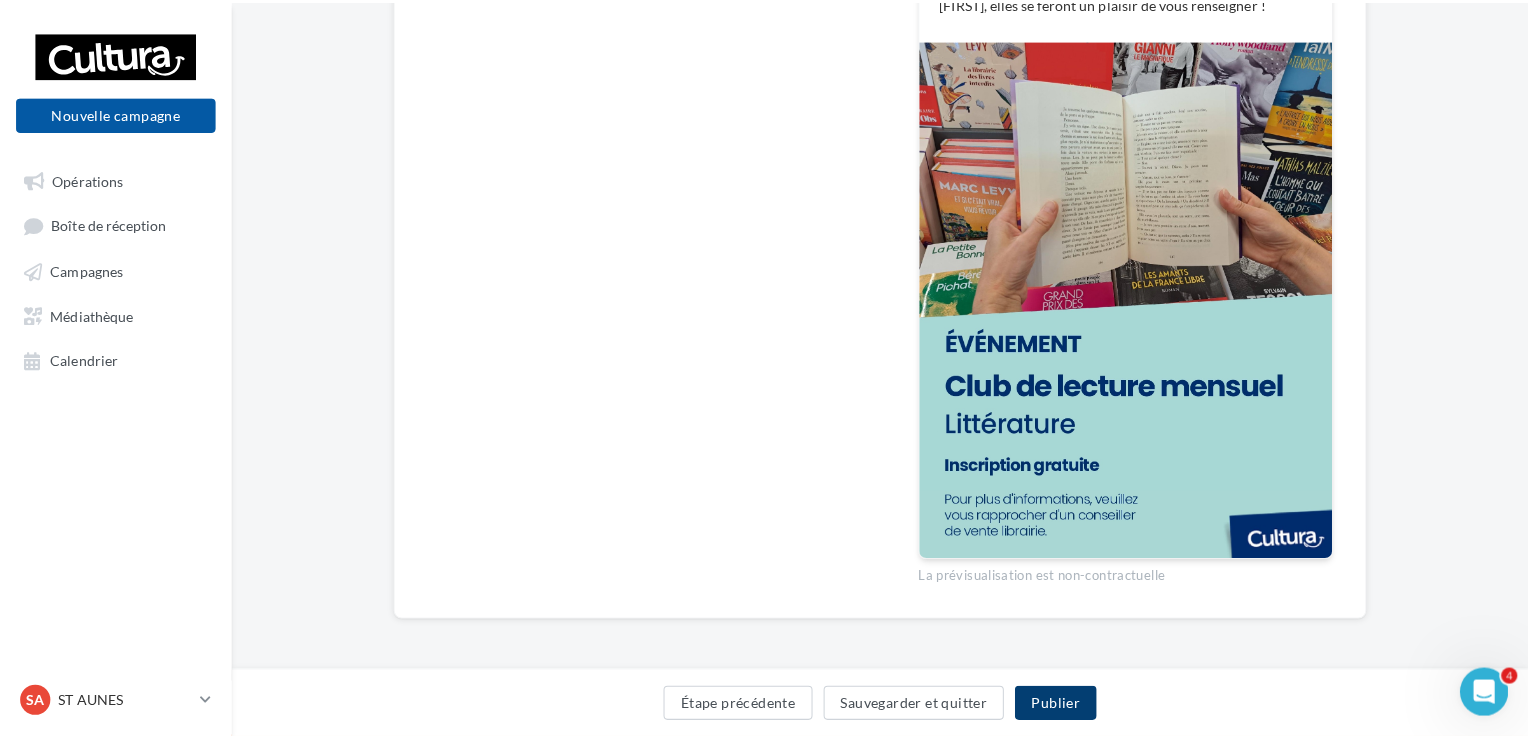 scroll, scrollTop: 622, scrollLeft: 0, axis: vertical 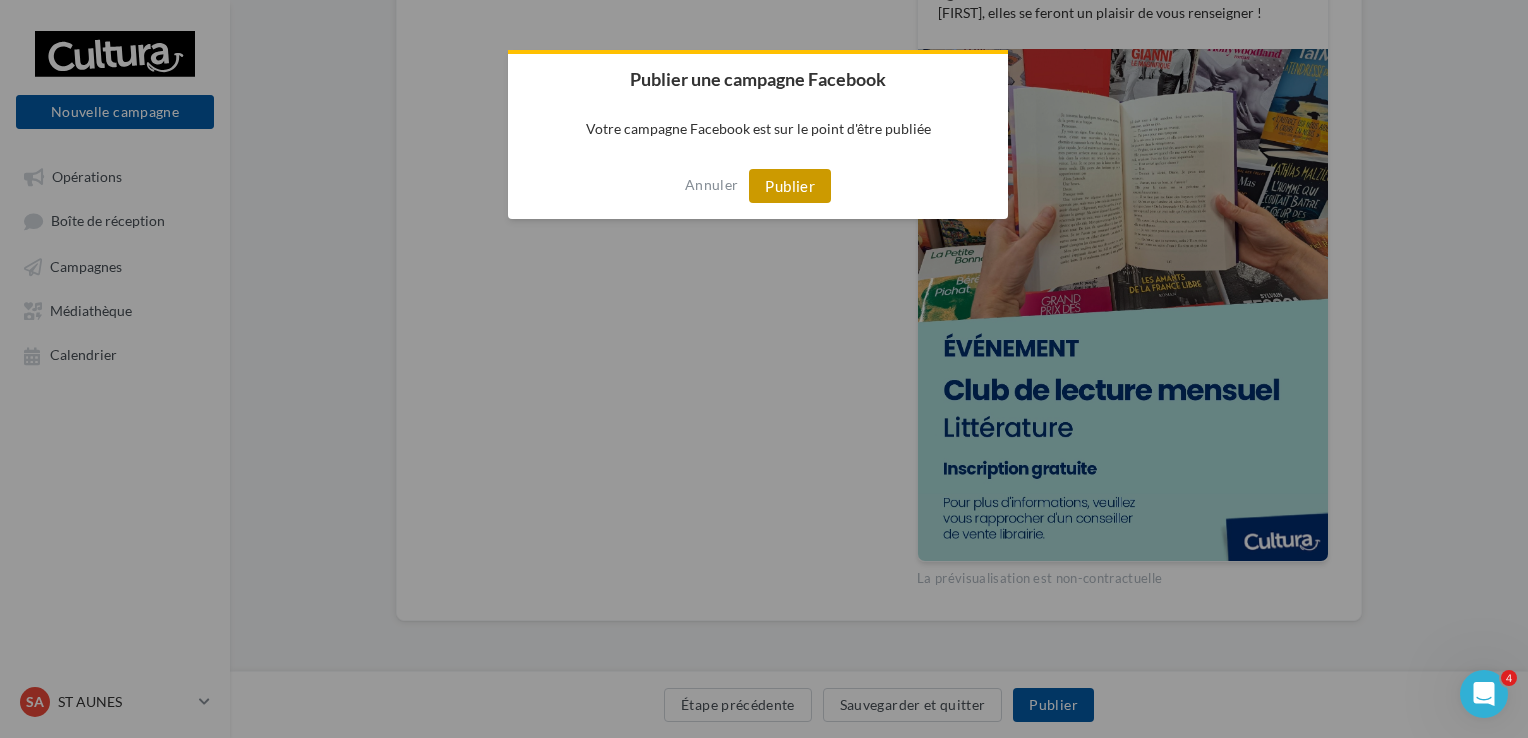 click on "Publier" at bounding box center [790, 186] 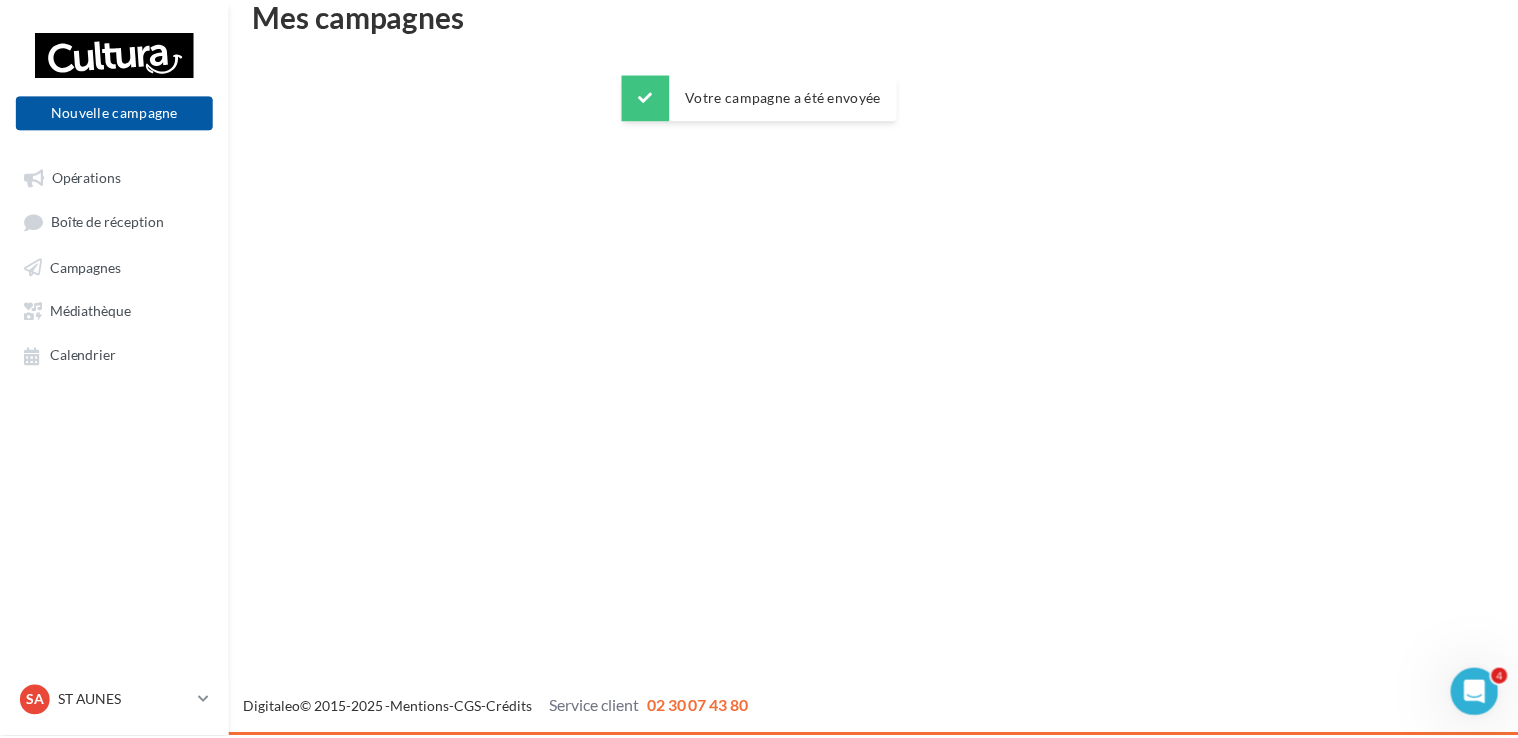 scroll, scrollTop: 32, scrollLeft: 0, axis: vertical 